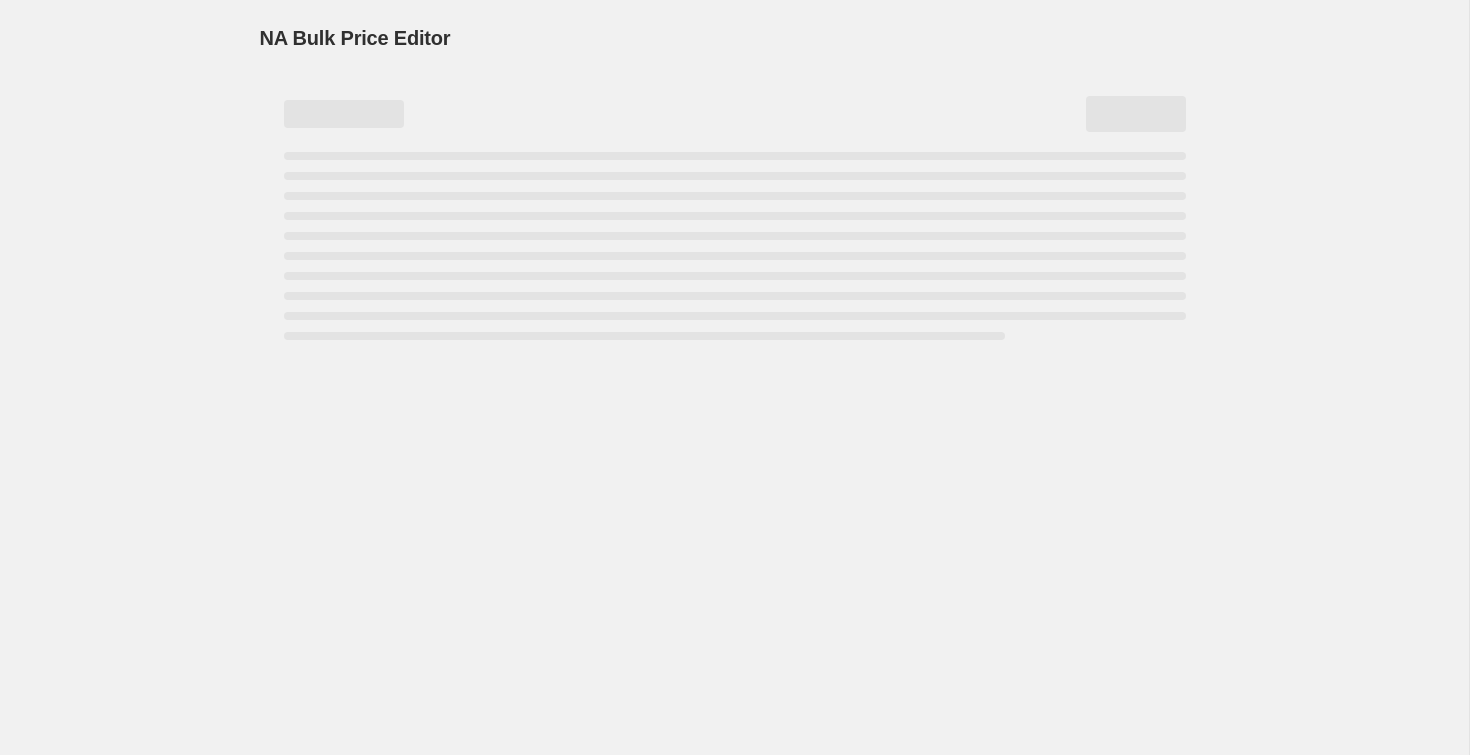 scroll, scrollTop: 0, scrollLeft: 0, axis: both 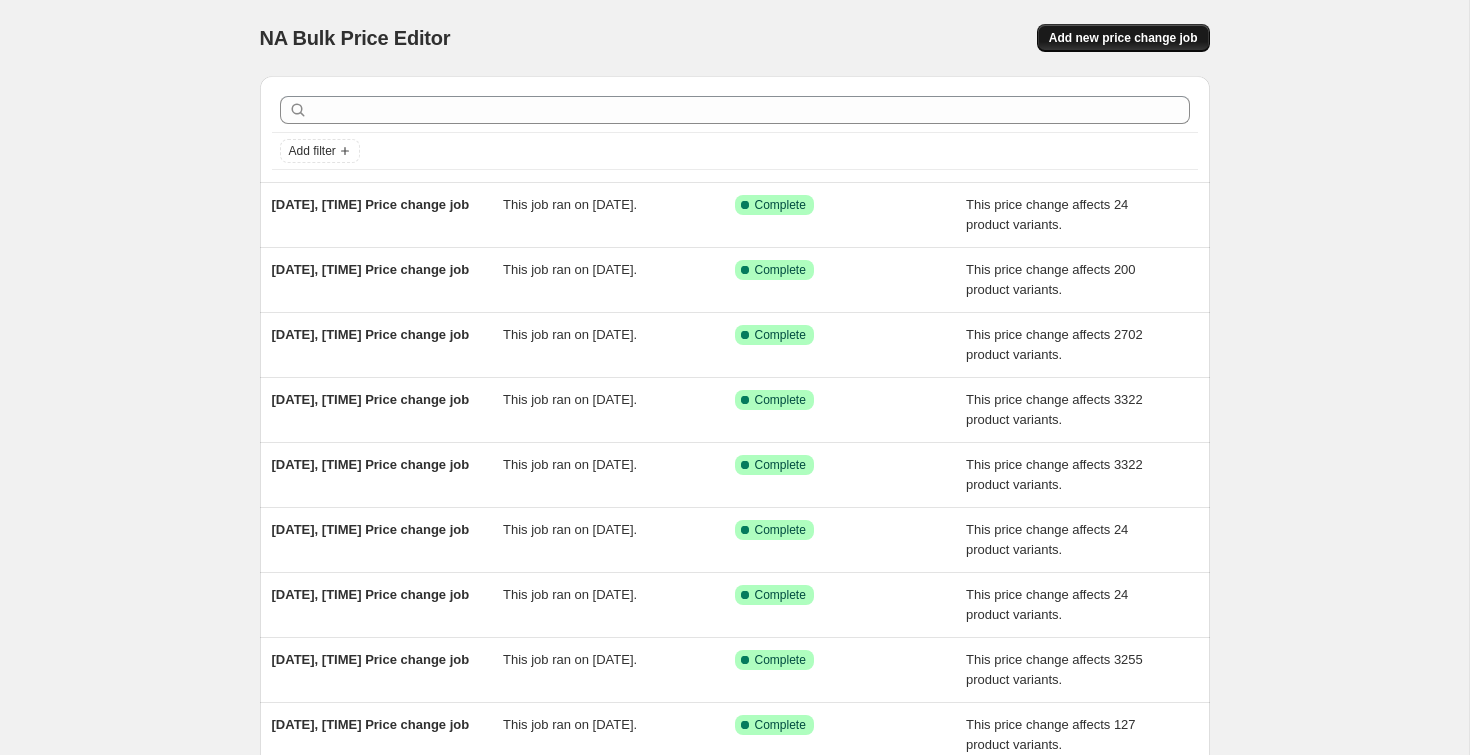 click on "Add new price change job" at bounding box center [1123, 38] 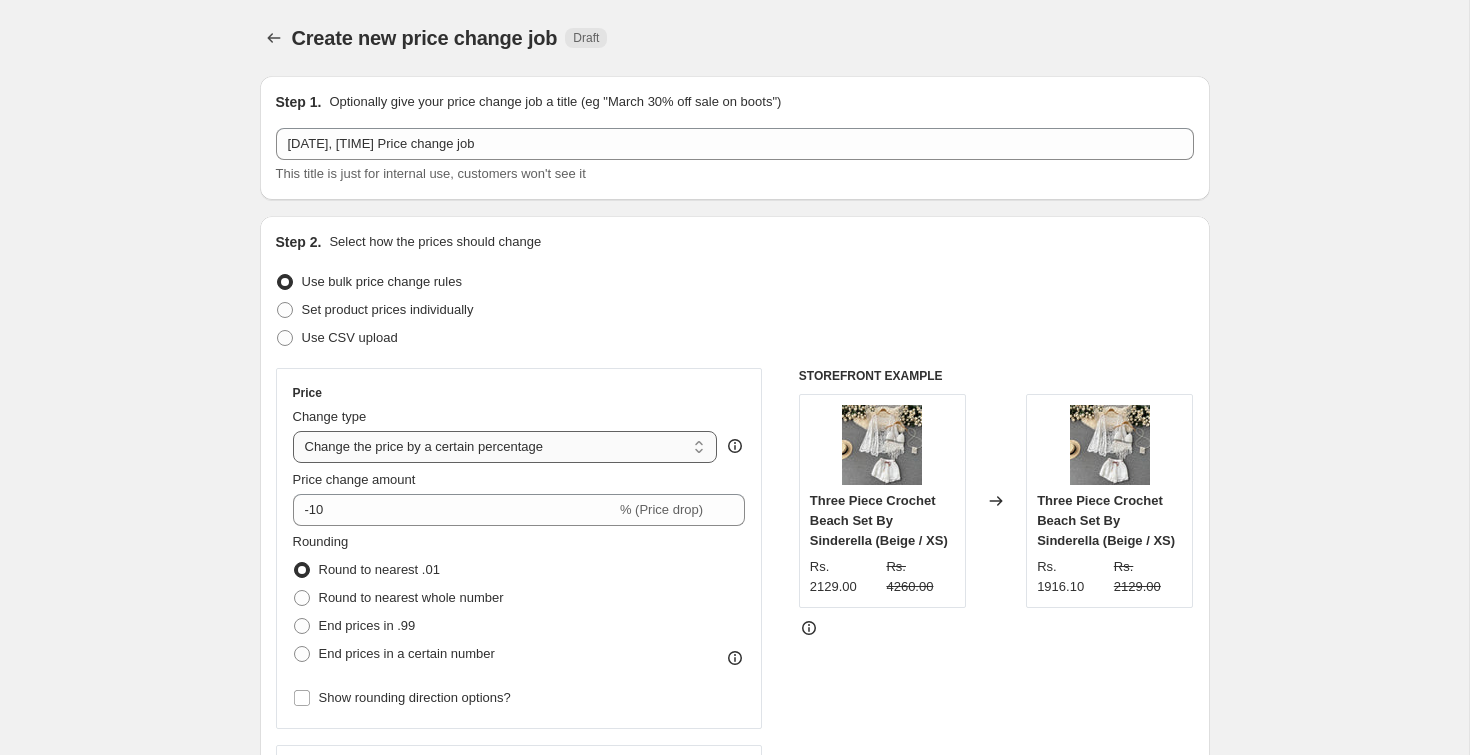 click on "Change the price to a certain amount Change the price by a certain amount Change the price by a certain percentage Change the price to the current compare at price (price before sale) Change the price by a certain amount relative to the compare at price Change the price by a certain percentage relative to the compare at price Don't change the price Change the price by a certain percentage relative to the cost per item Change price to certain cost margin" at bounding box center [505, 447] 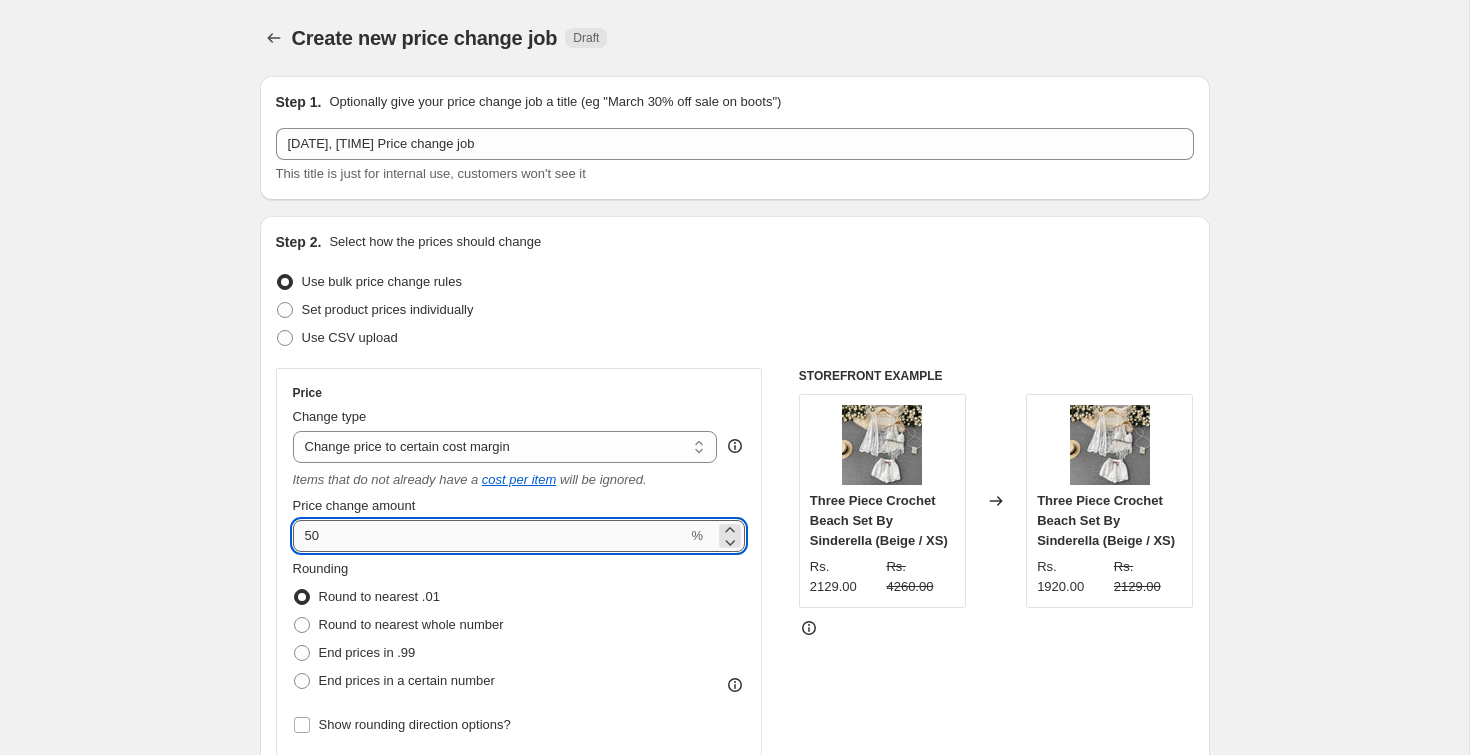 click on "50" at bounding box center [490, 536] 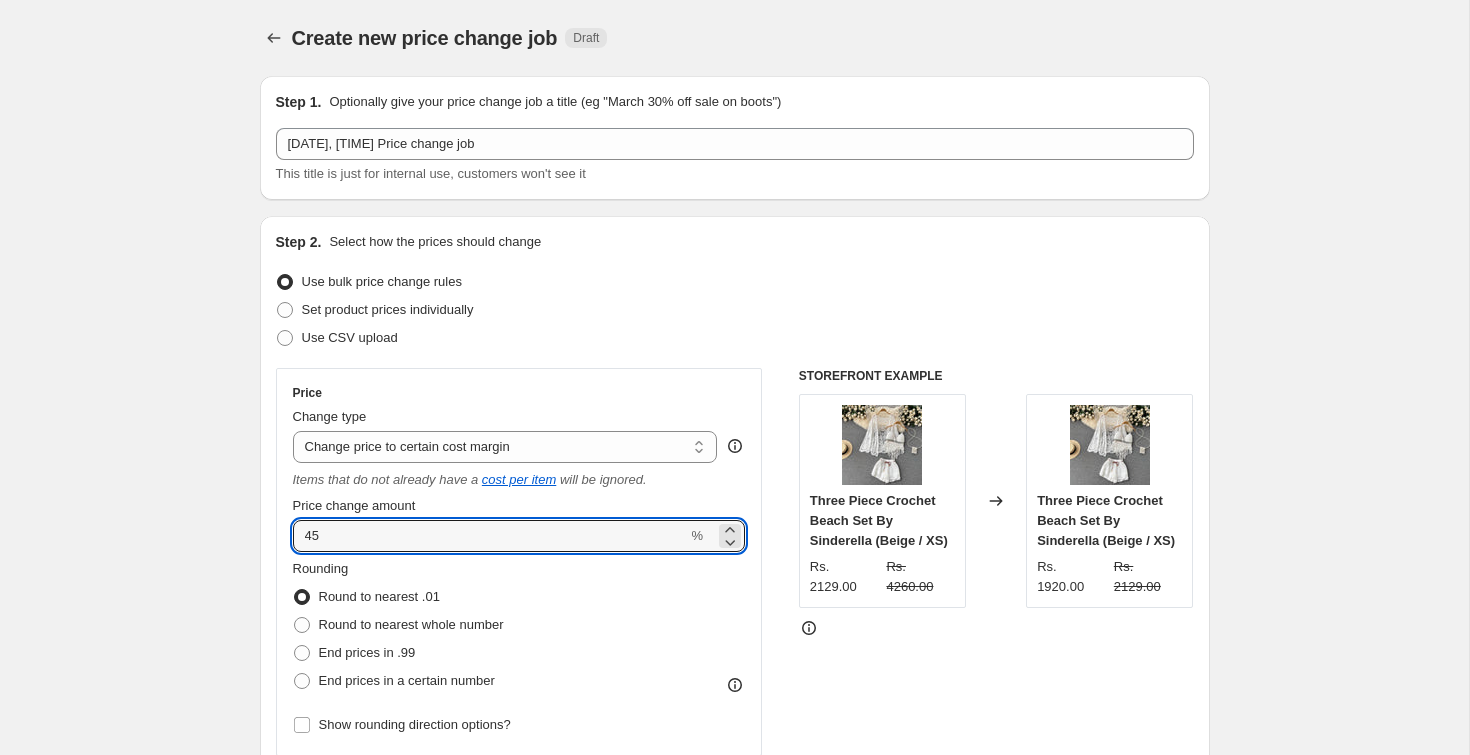 type on "45" 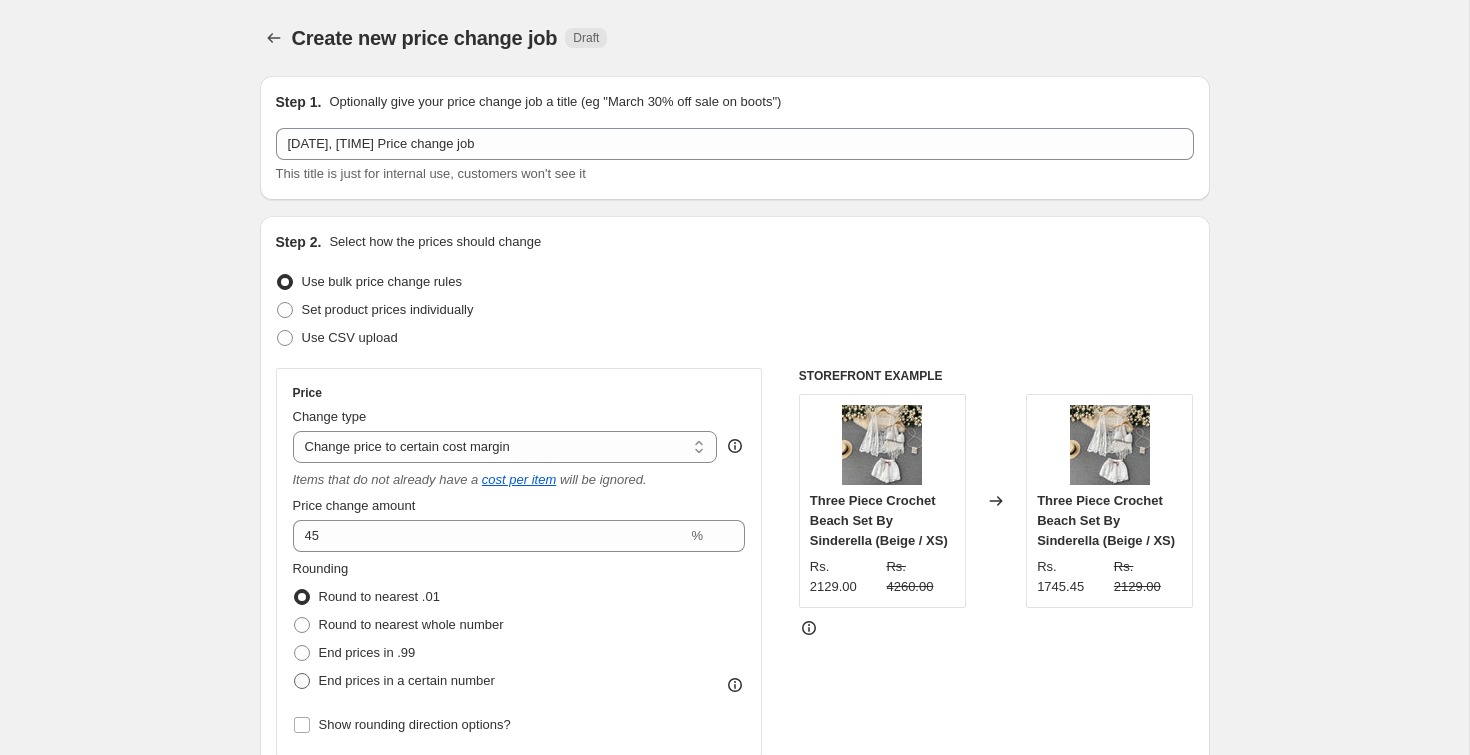 click at bounding box center [302, 681] 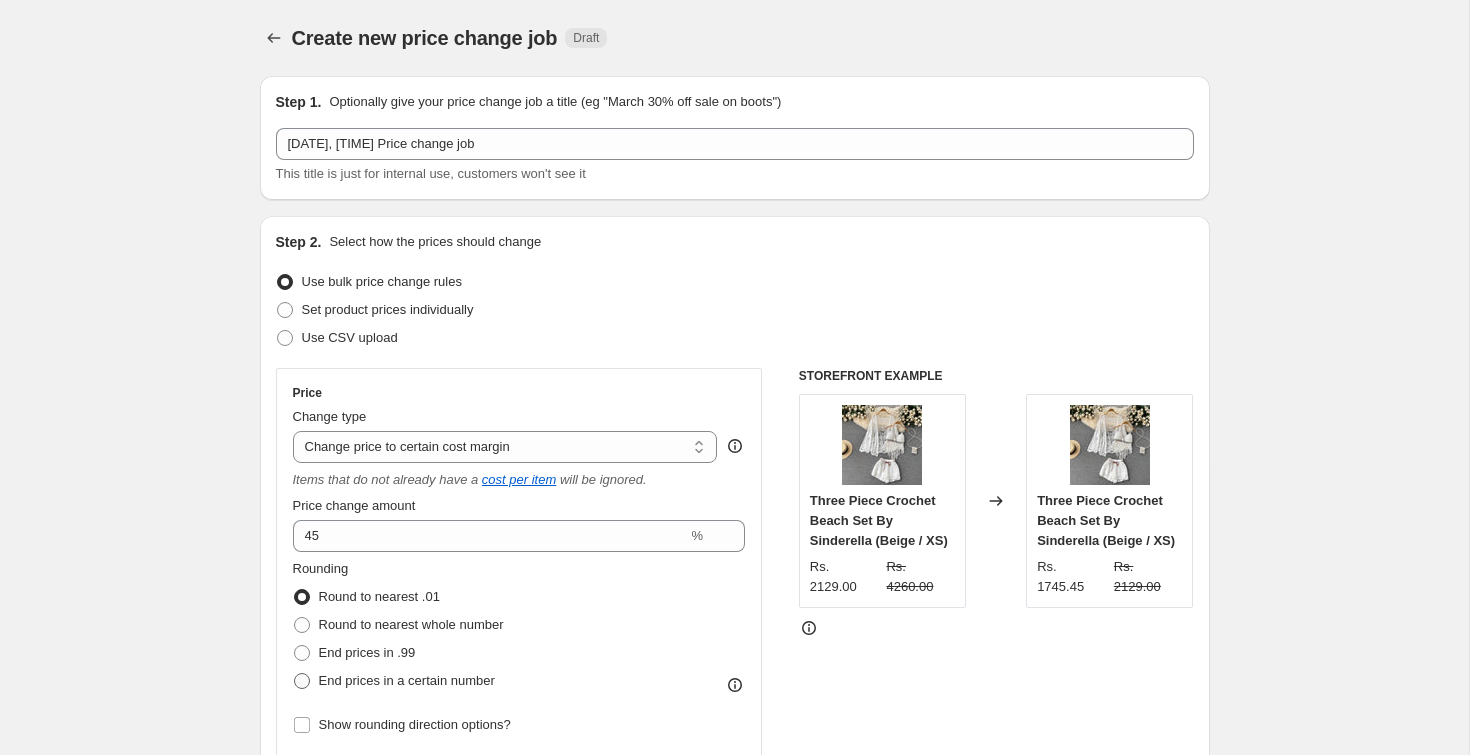 radio on "true" 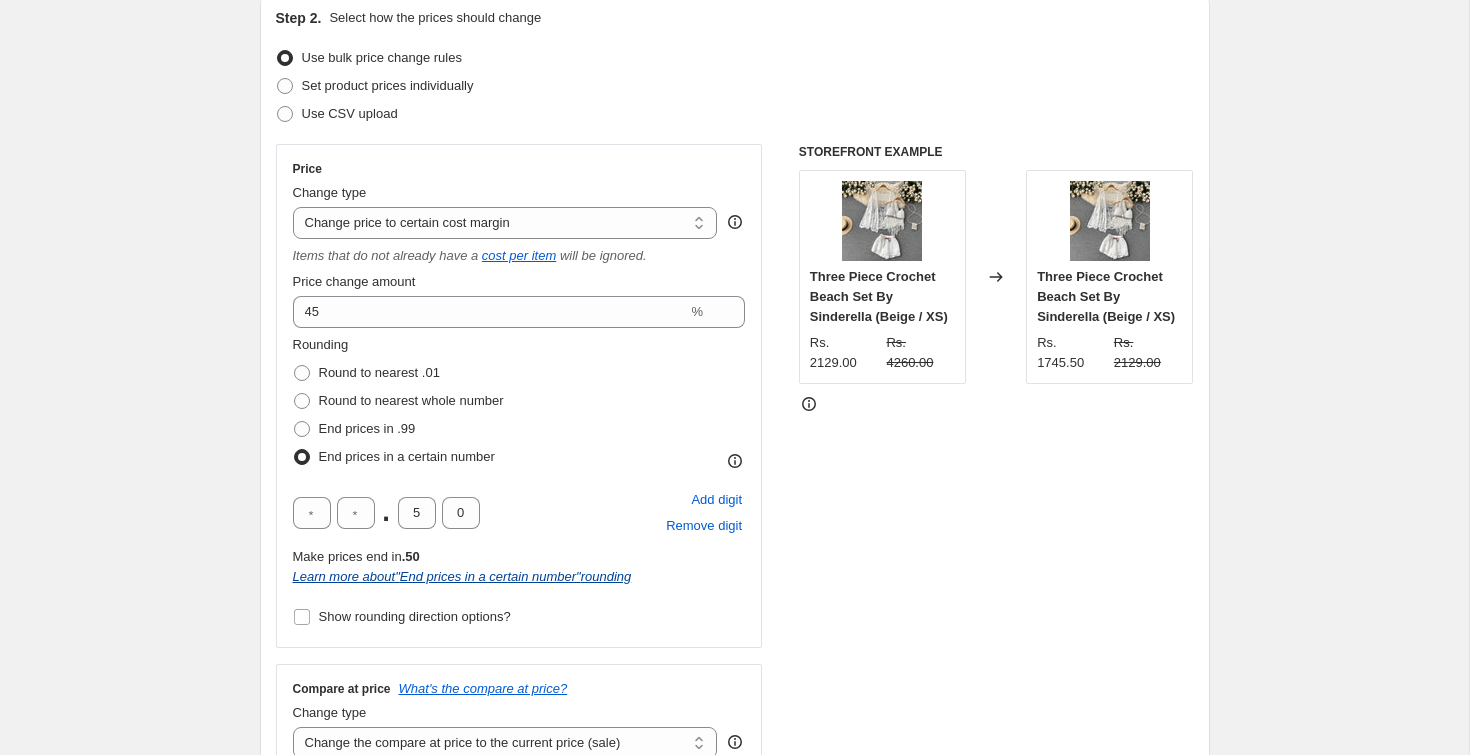 scroll, scrollTop: 227, scrollLeft: 0, axis: vertical 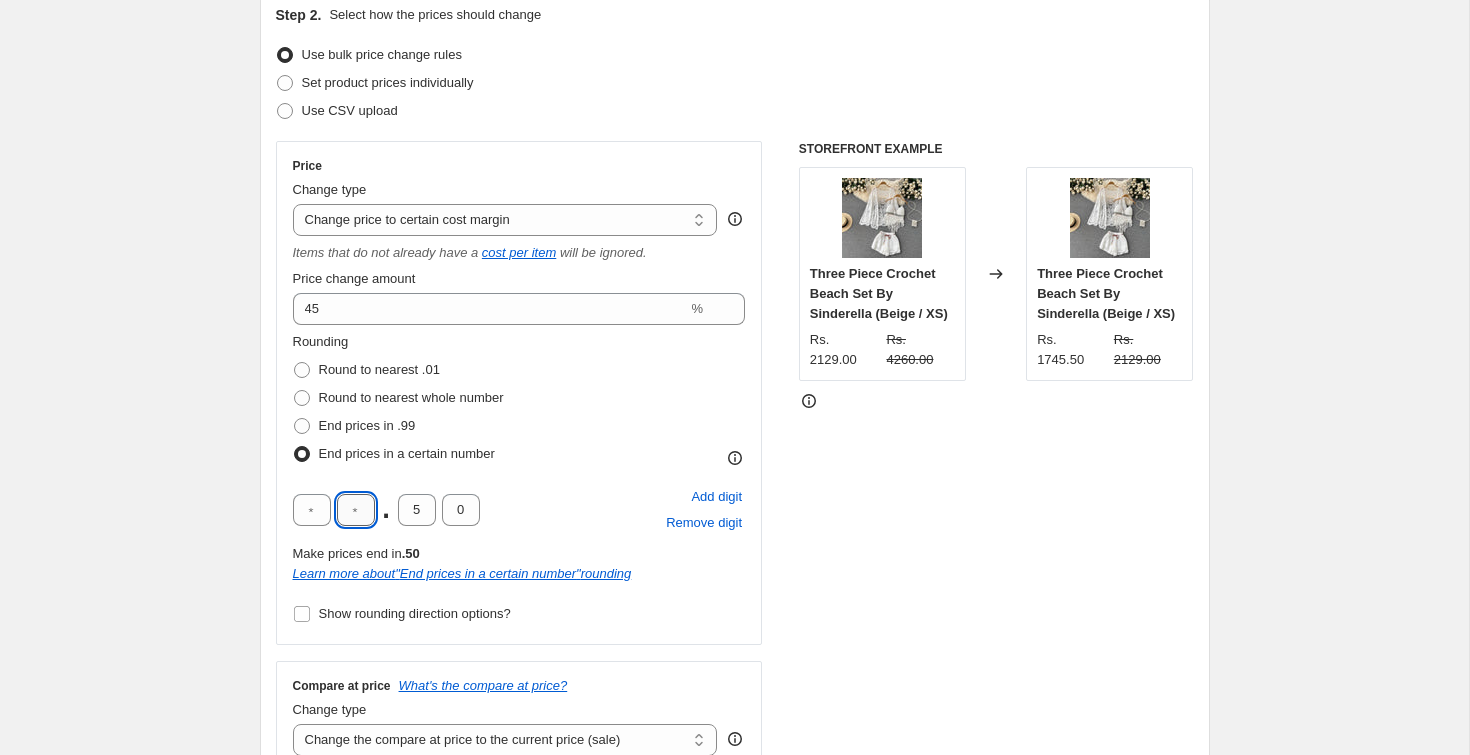 click at bounding box center [356, 510] 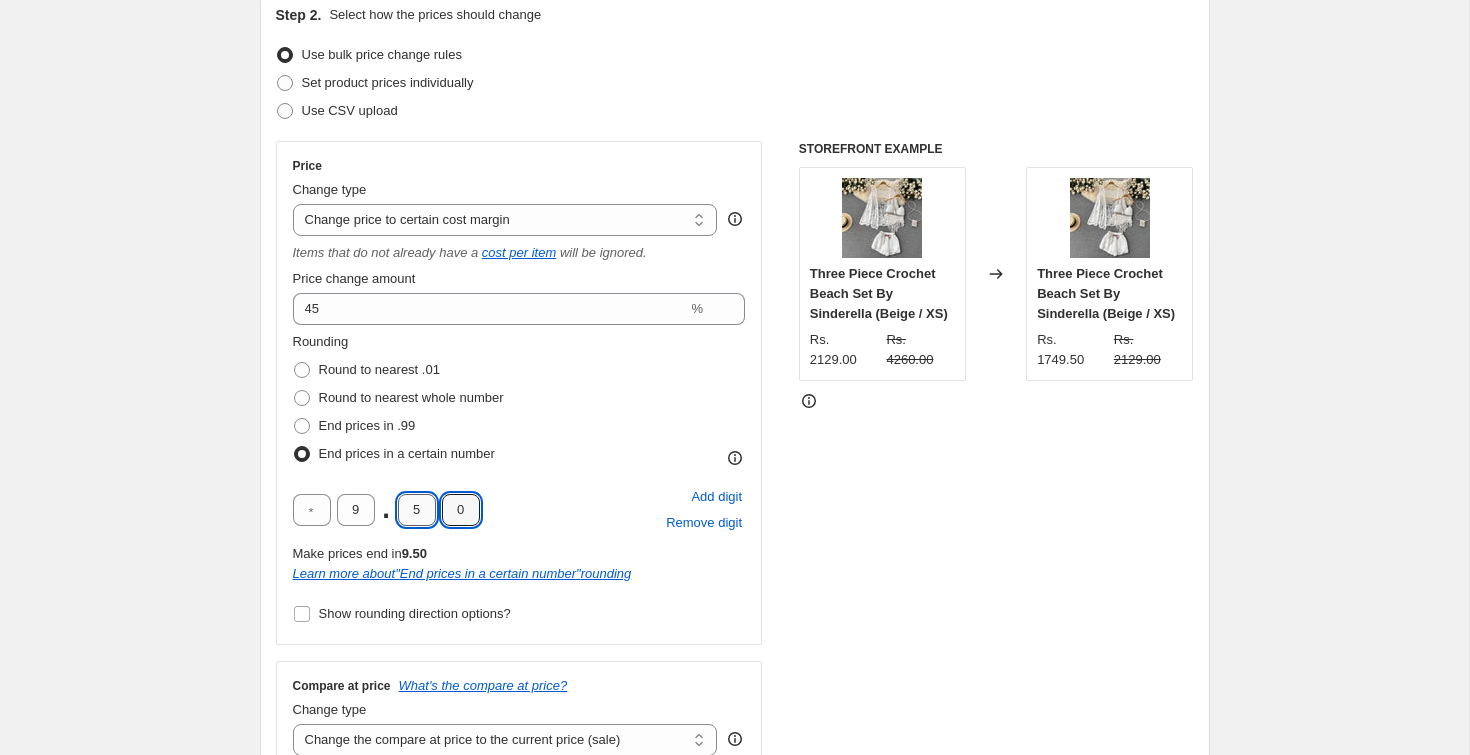 click on "5" at bounding box center [417, 510] 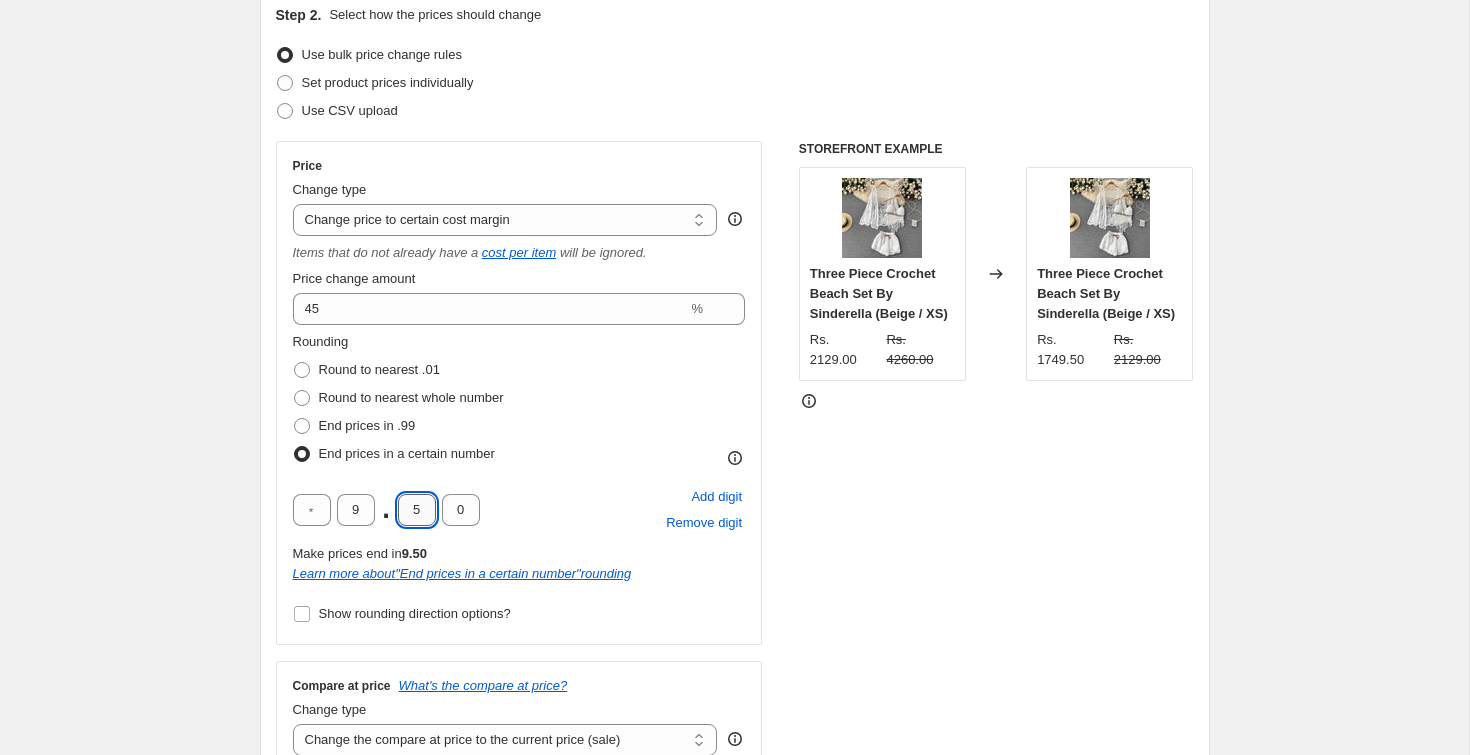 click on "5" at bounding box center (417, 510) 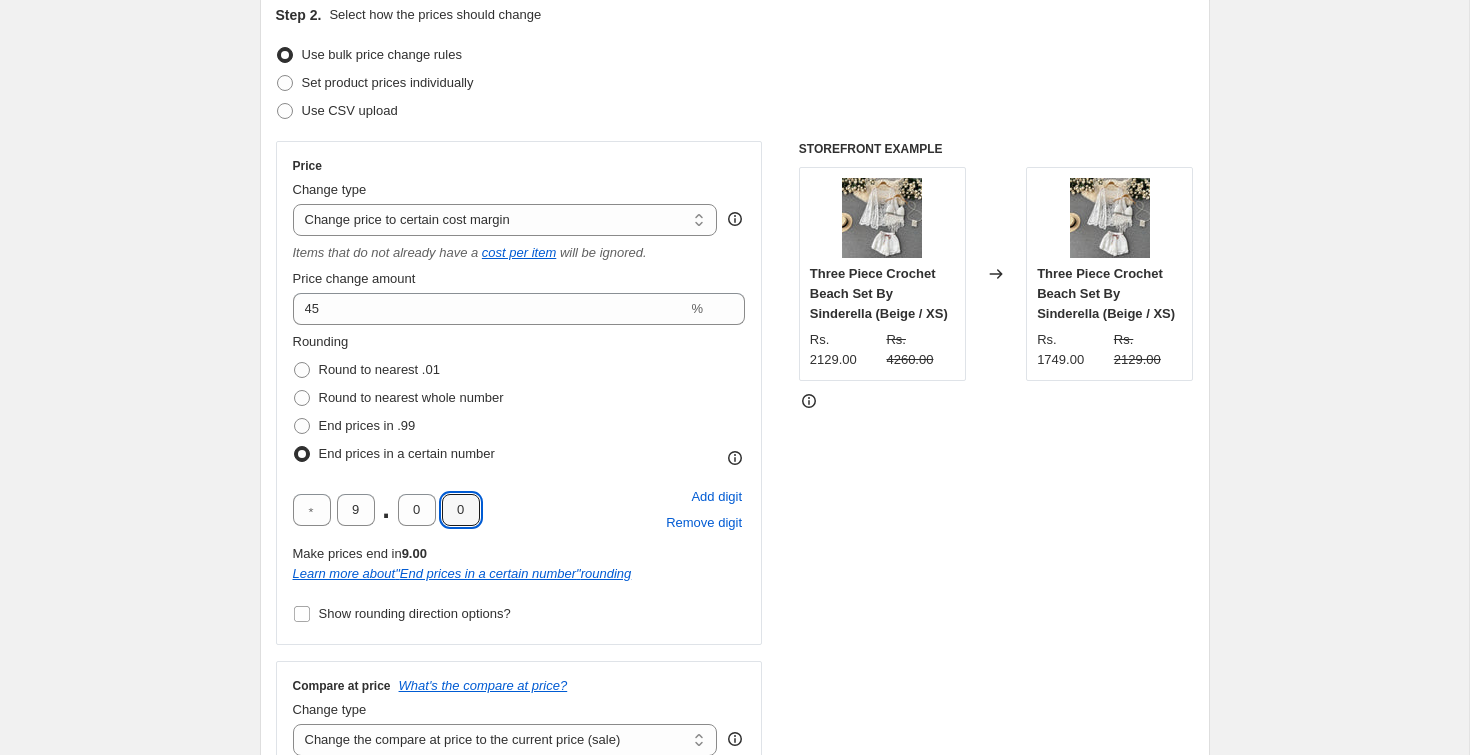 click on "Create new price change job. This page is ready Create new price change job Draft Step 1. Optionally give your price change job a title (eg "March 30% off sale on boots") 3 Aug 2025, 00:01:49 Price change job This title is just for internal use, customers won't see it Step 2. Select how the prices should change Use bulk price change rules Set product prices individually Use CSV upload Price Change type Change the price to a certain amount Change the price by a certain amount Change the price by a certain percentage Change the price to the current compare at price (price before sale) Change the price by a certain amount relative to the compare at price Change the price by a certain percentage relative to the compare at price Don't change the price Change the price by a certain percentage relative to the cost per item Change price to certain cost margin Change price to certain cost margin Items that do not already have a   cost per item   will be ignored. Price change amount 45 % Rounding Round to nearest .01 9" at bounding box center (734, 859) 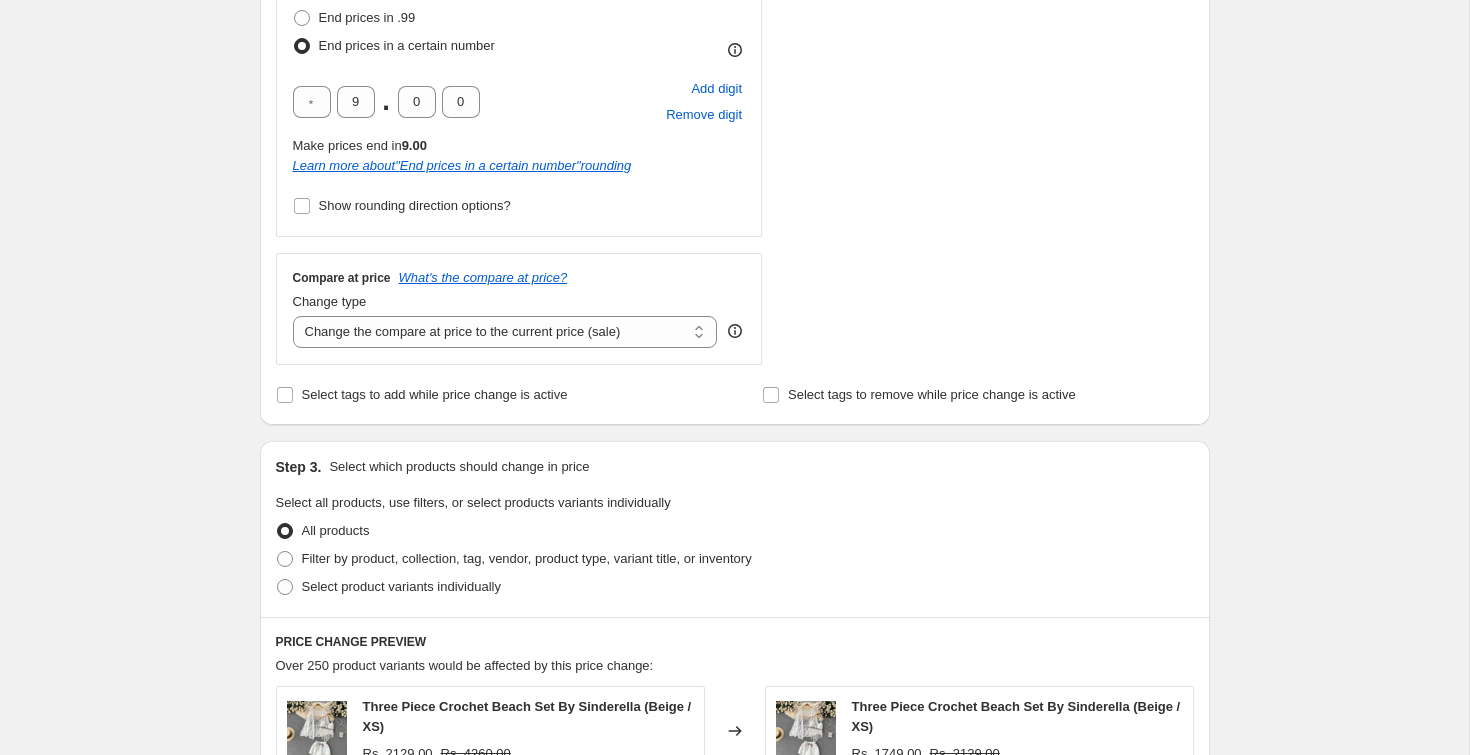 scroll, scrollTop: 733, scrollLeft: 0, axis: vertical 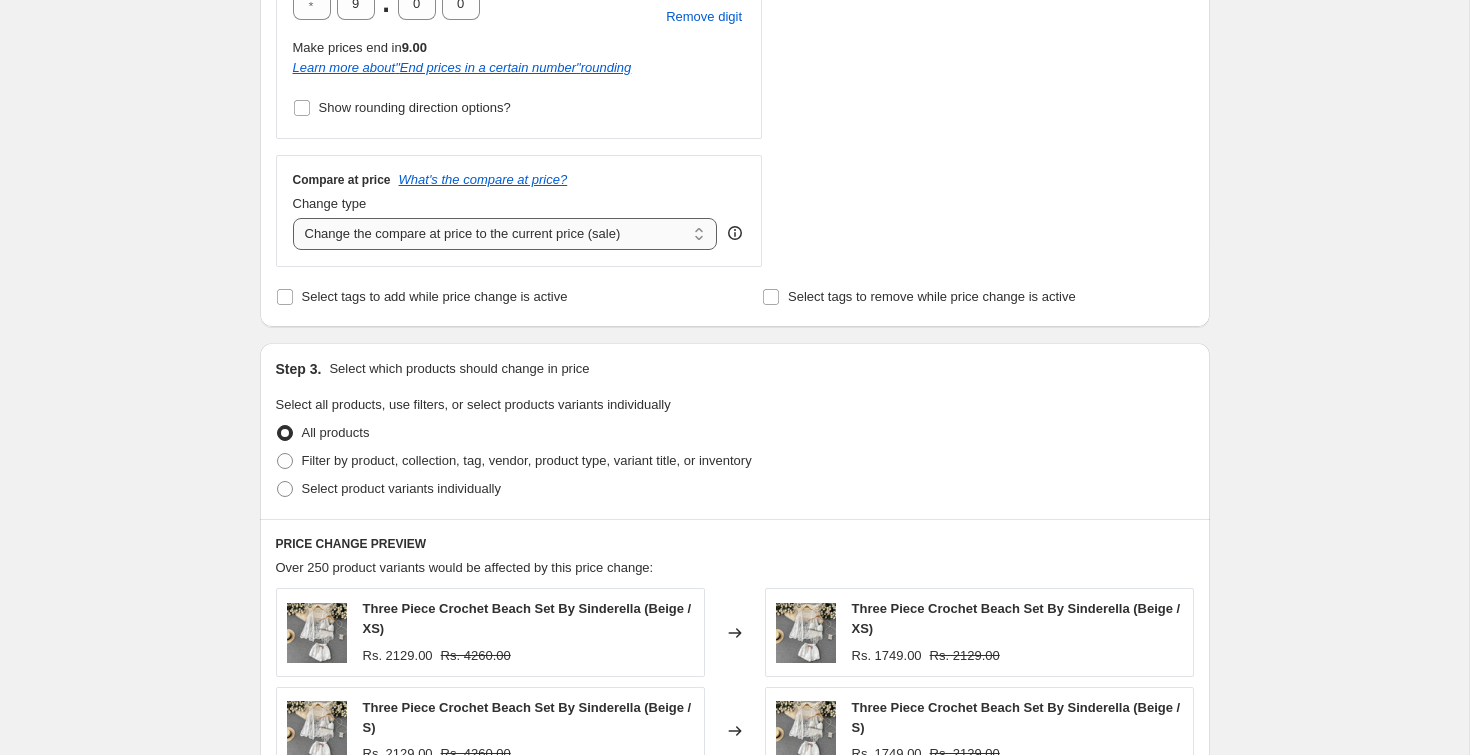 click on "Change the compare at price to the current price (sale) Change the compare at price to a certain amount Change the compare at price by a certain amount Change the compare at price by a certain percentage Change the compare at price by a certain amount relative to the actual price Change the compare at price by a certain percentage relative to the actual price Don't change the compare at price Remove the compare at price" at bounding box center [505, 234] 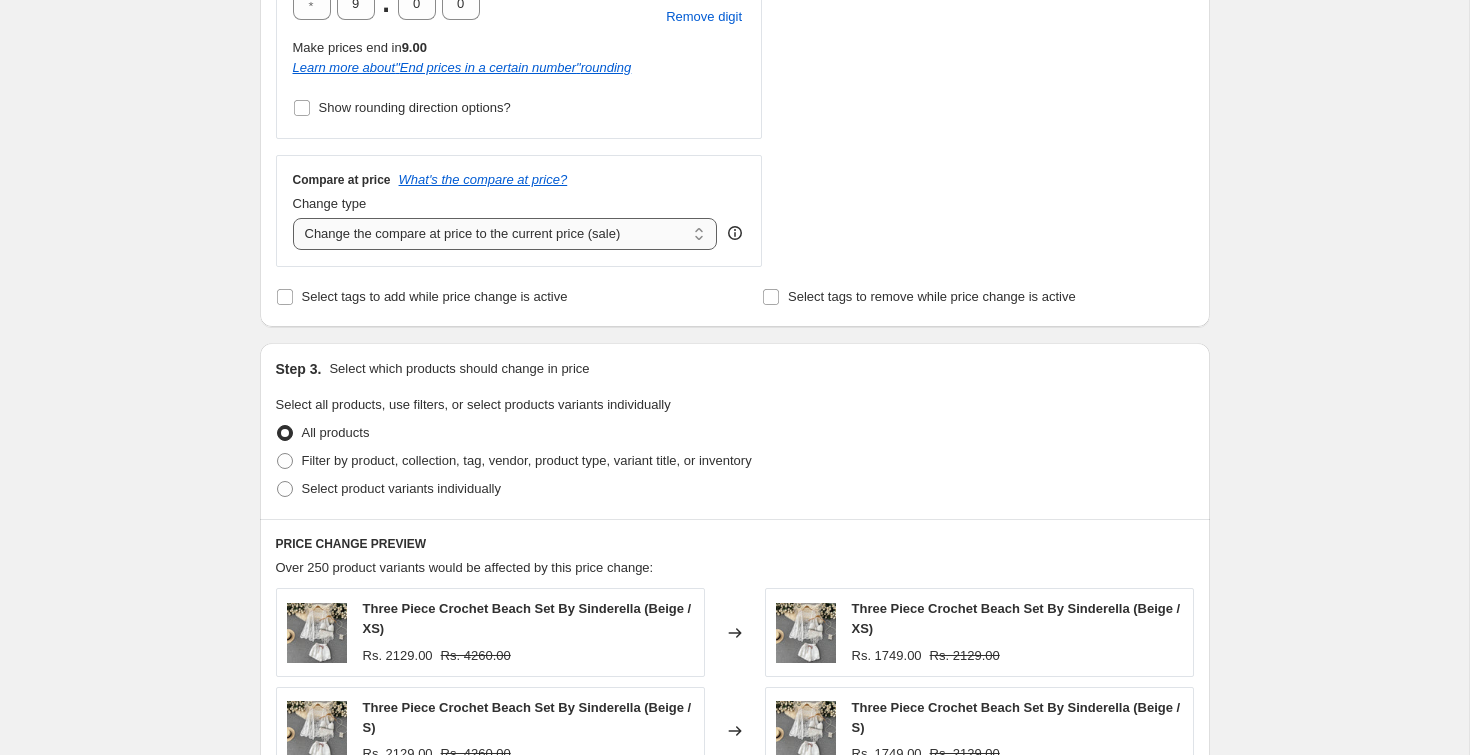 select on "no_change" 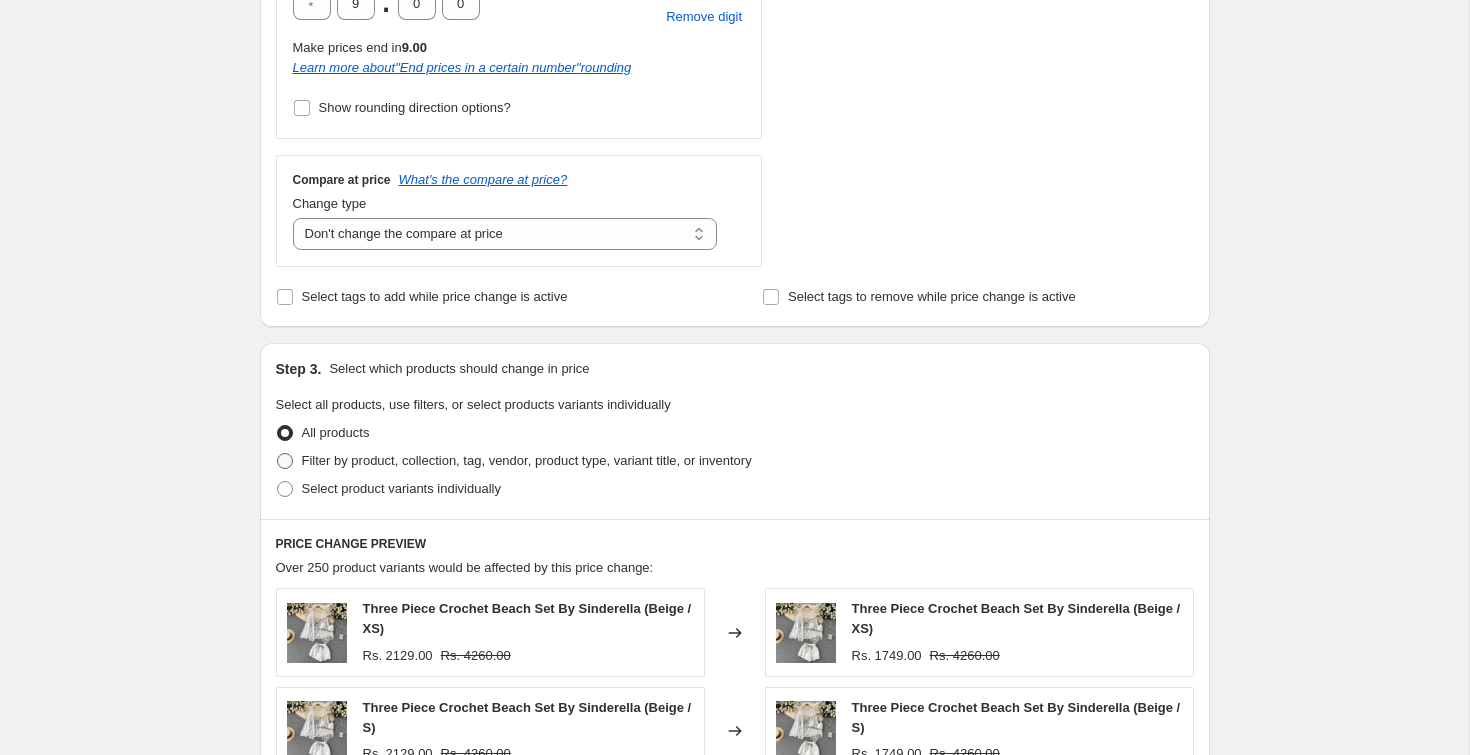 click at bounding box center [285, 461] 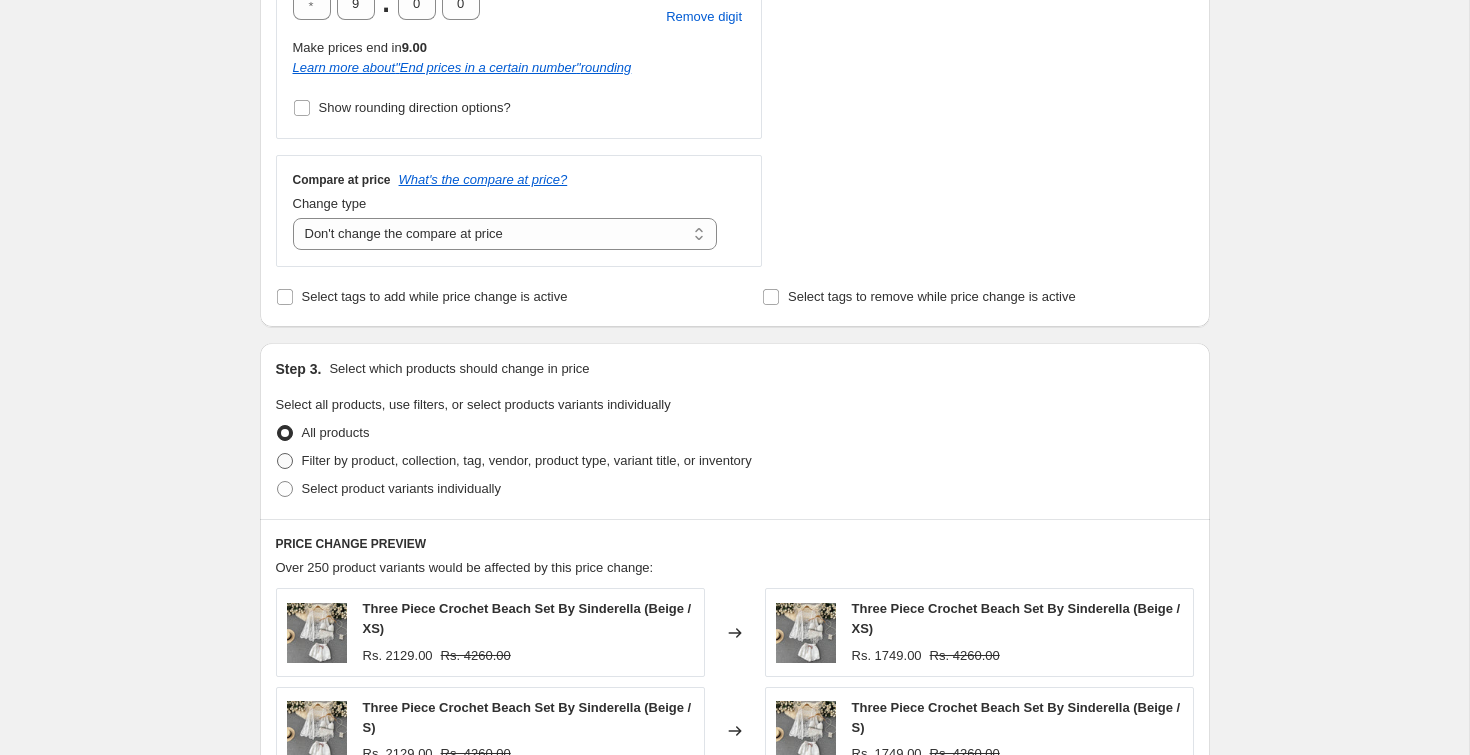 radio on "true" 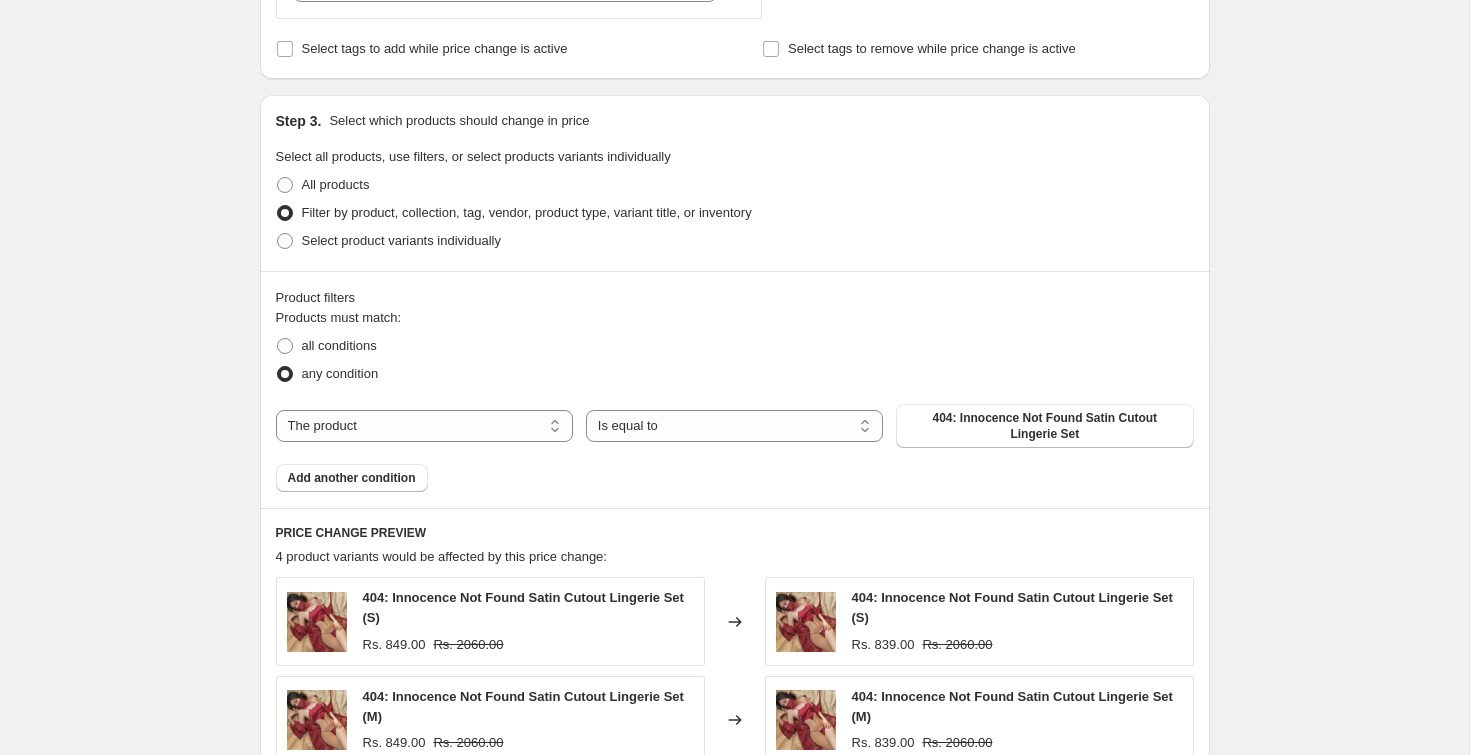 scroll, scrollTop: 982, scrollLeft: 0, axis: vertical 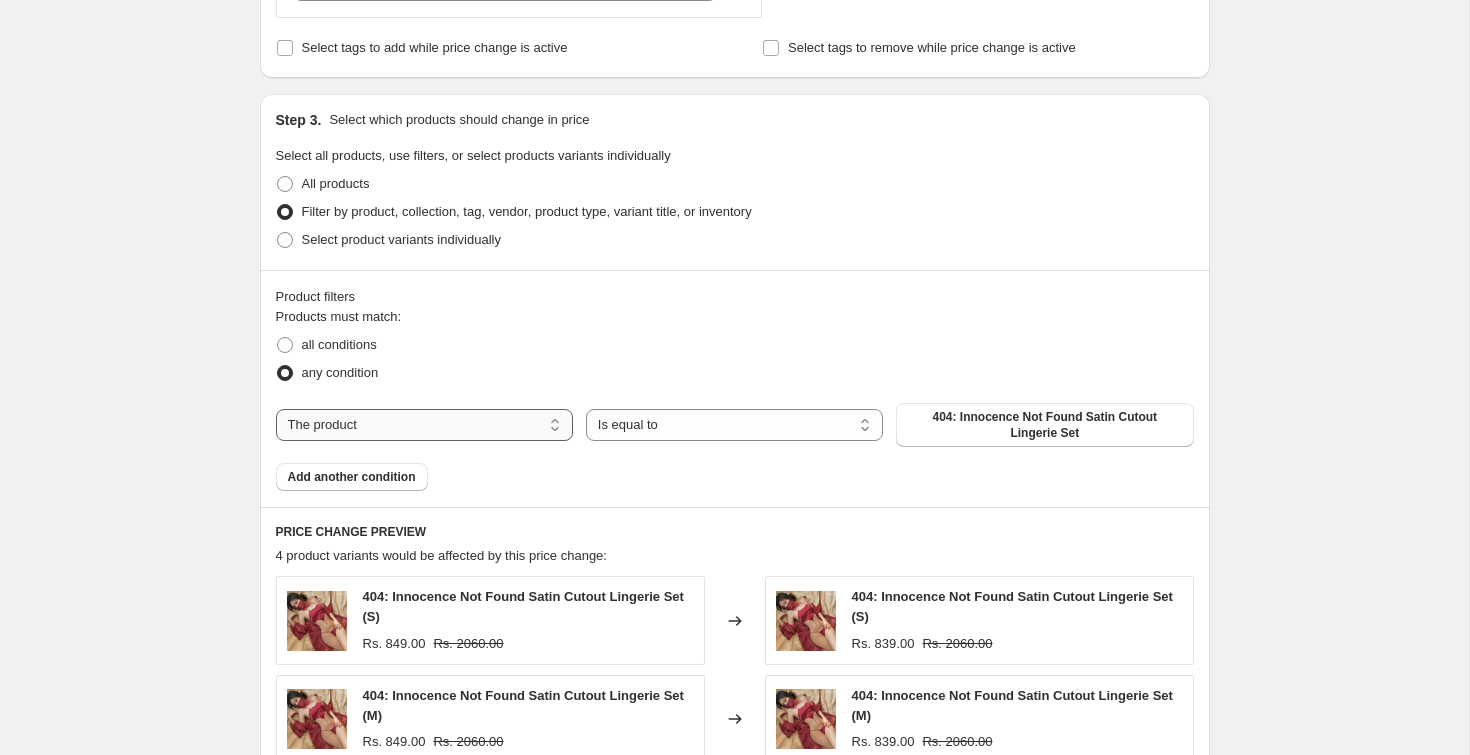 click on "The product The product's collection The product's tag The product's vendor The product's type The product's status The variant's title Inventory quantity" at bounding box center (424, 425) 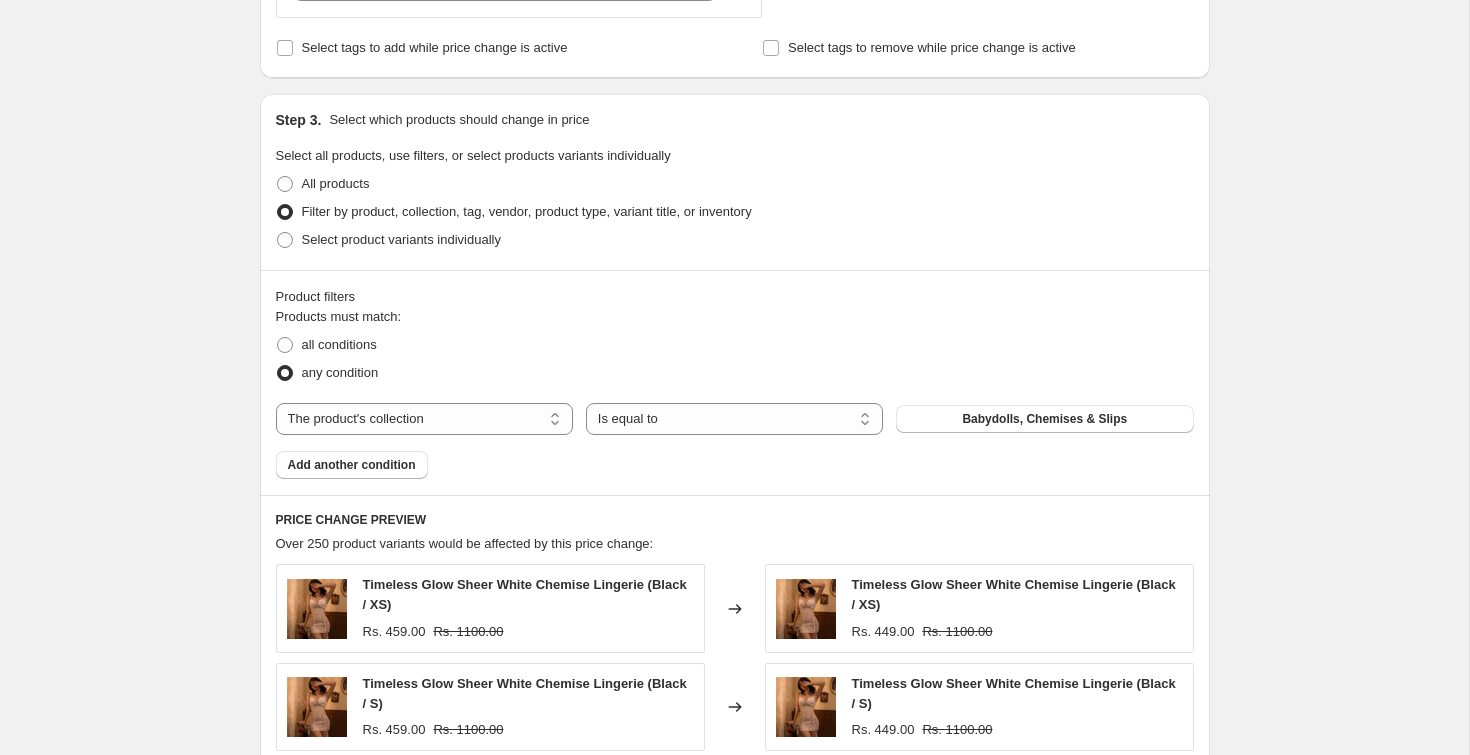 click on "Babydolls, Chemises & Slips" at bounding box center (1044, 419) 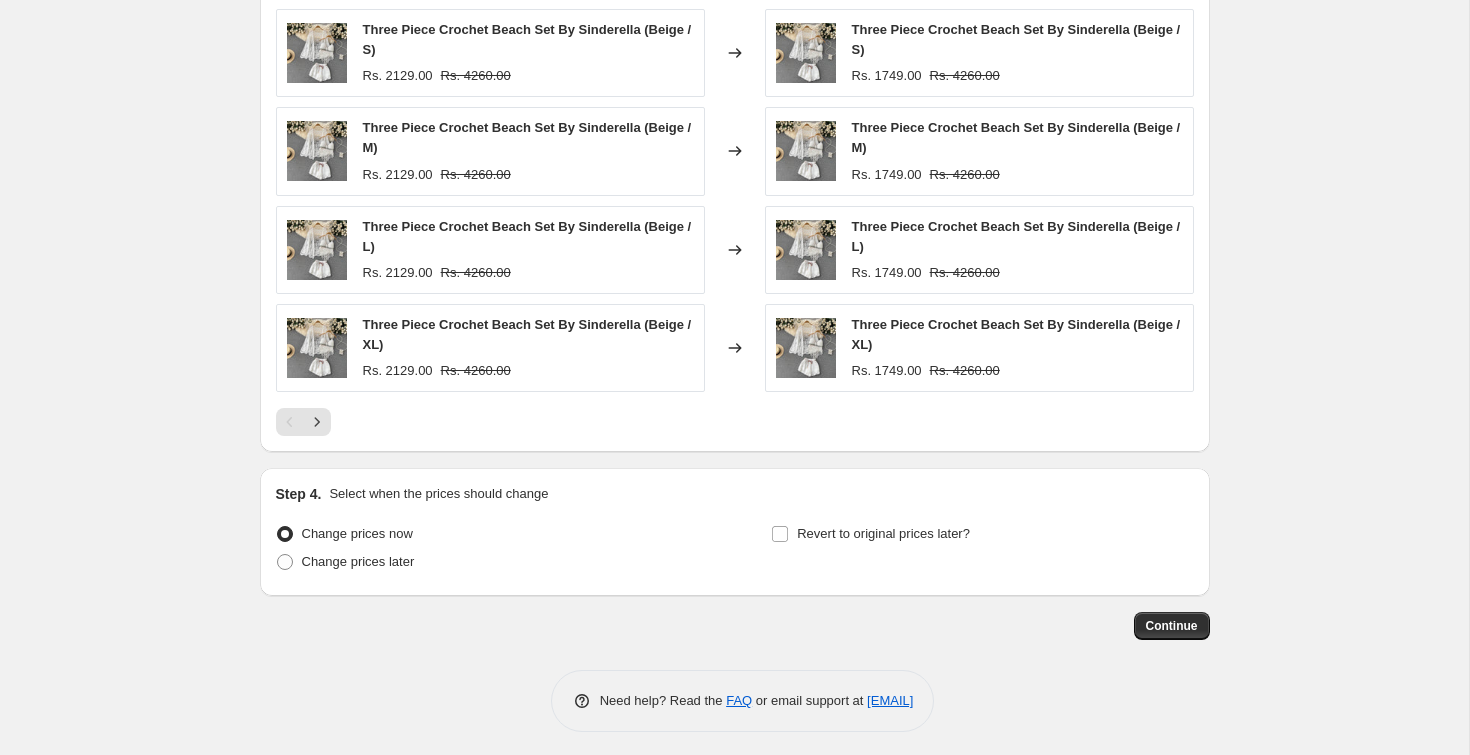 scroll, scrollTop: 1643, scrollLeft: 0, axis: vertical 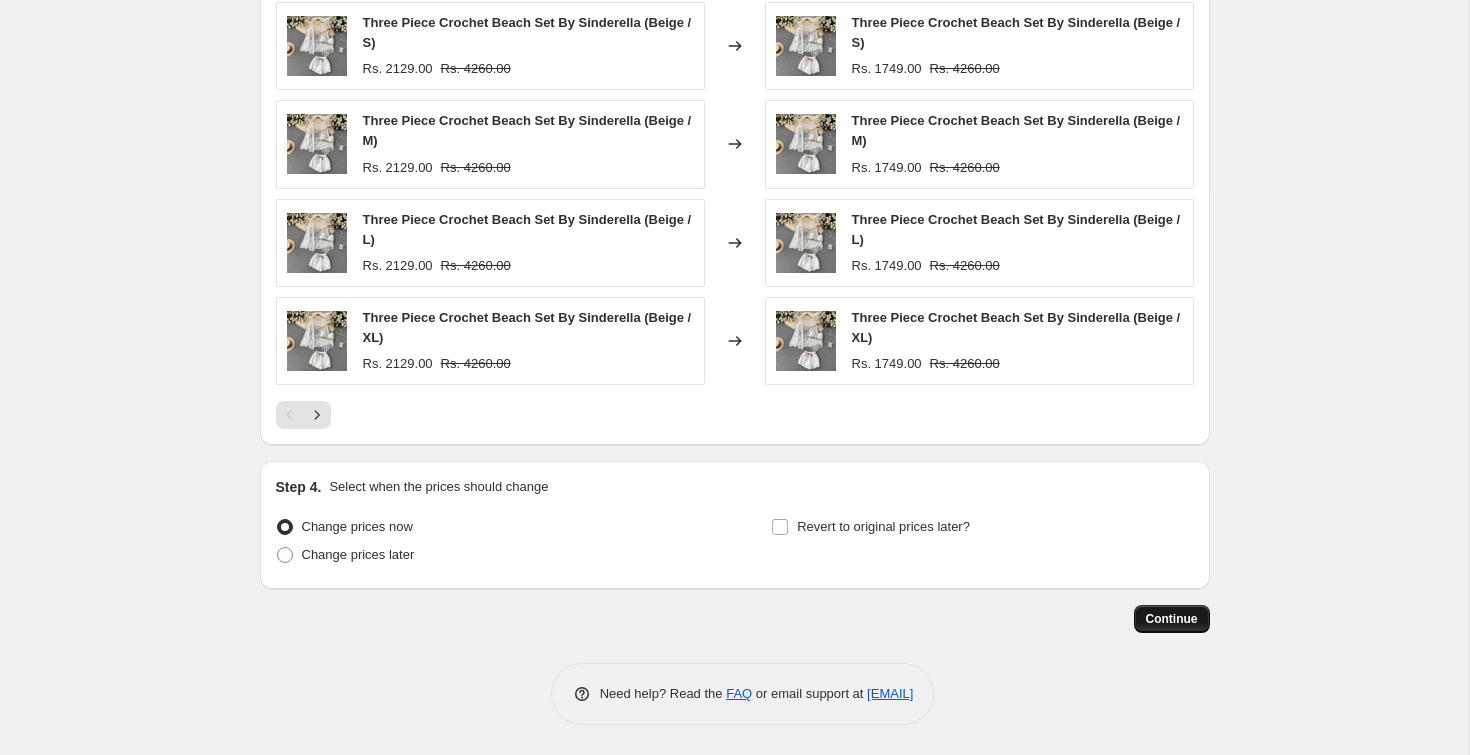 click on "Continue" at bounding box center [1172, 619] 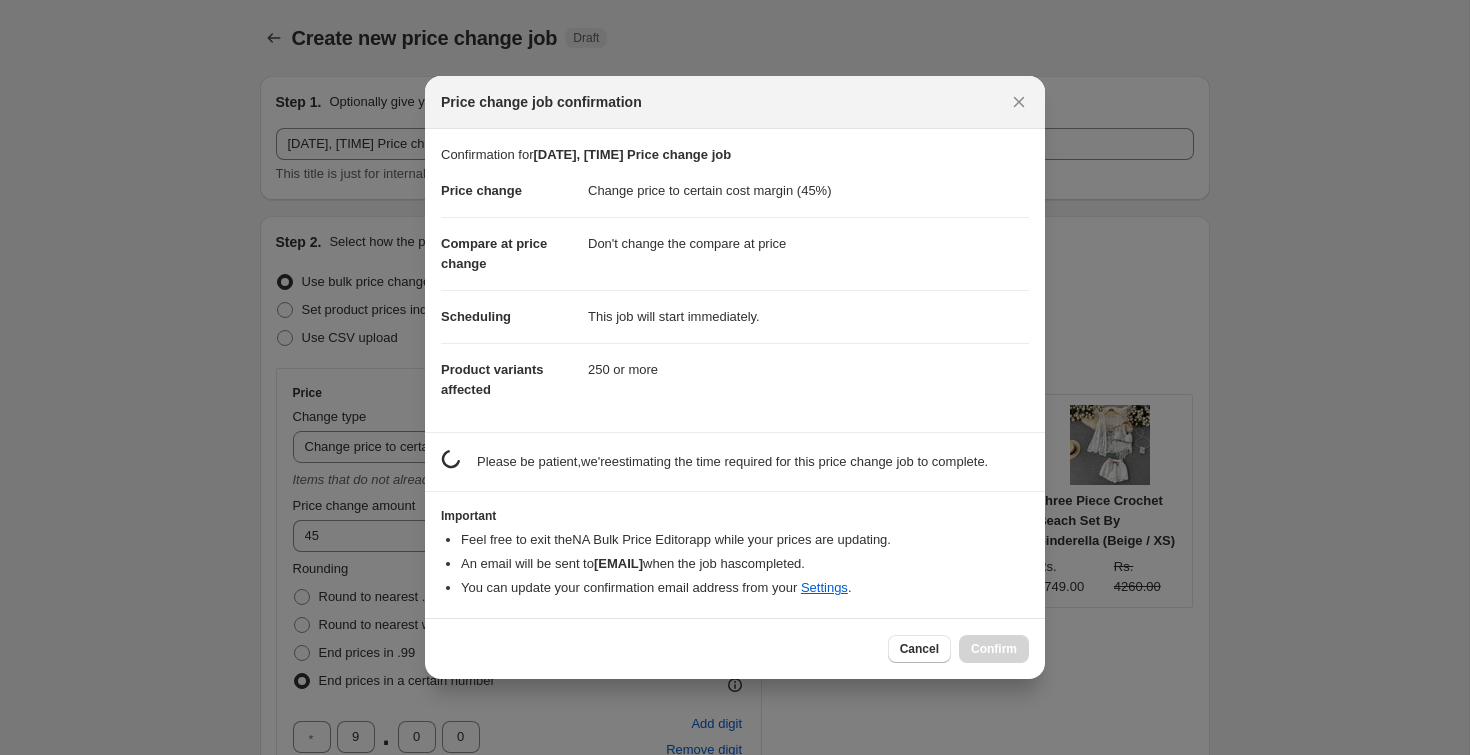 scroll, scrollTop: 0, scrollLeft: 0, axis: both 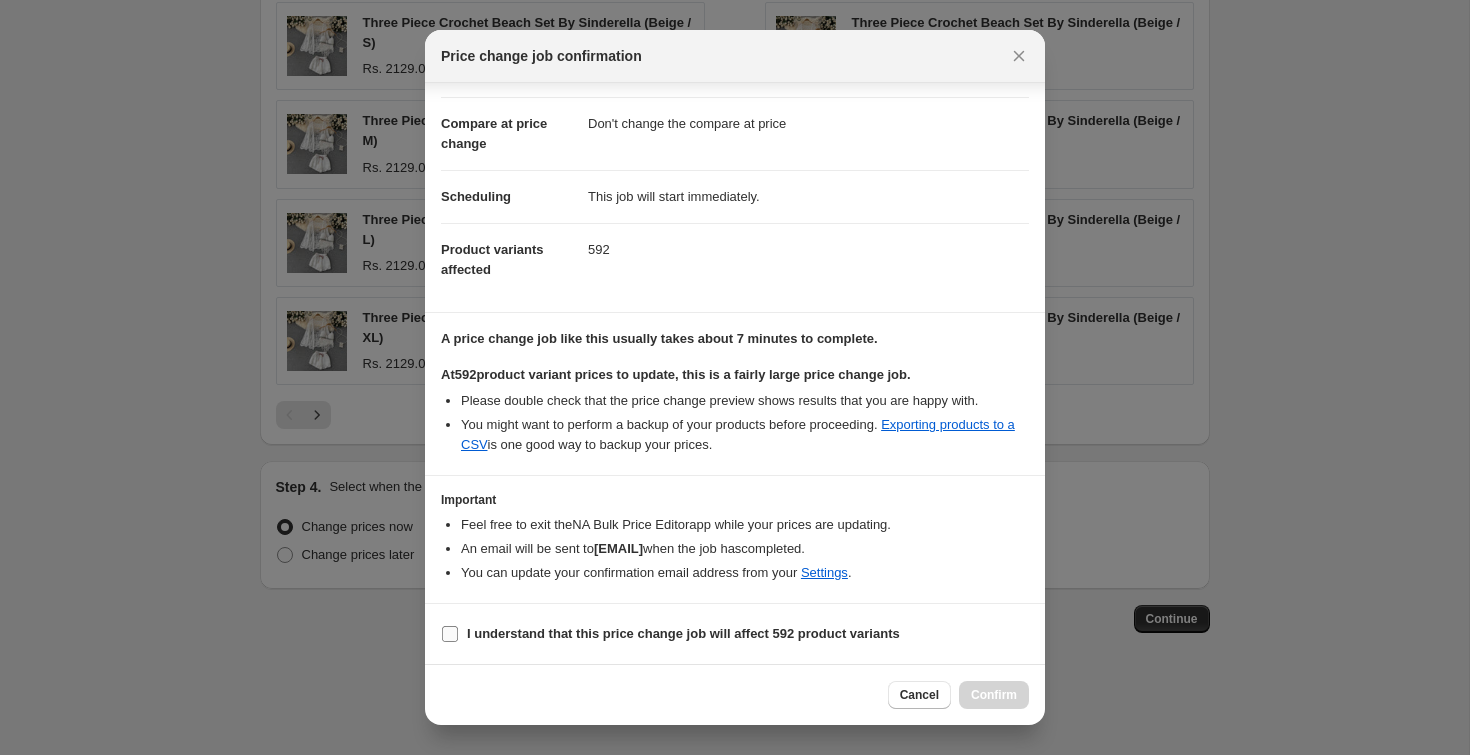 click on "I understand that this price change job will affect 592 product variants" at bounding box center [683, 633] 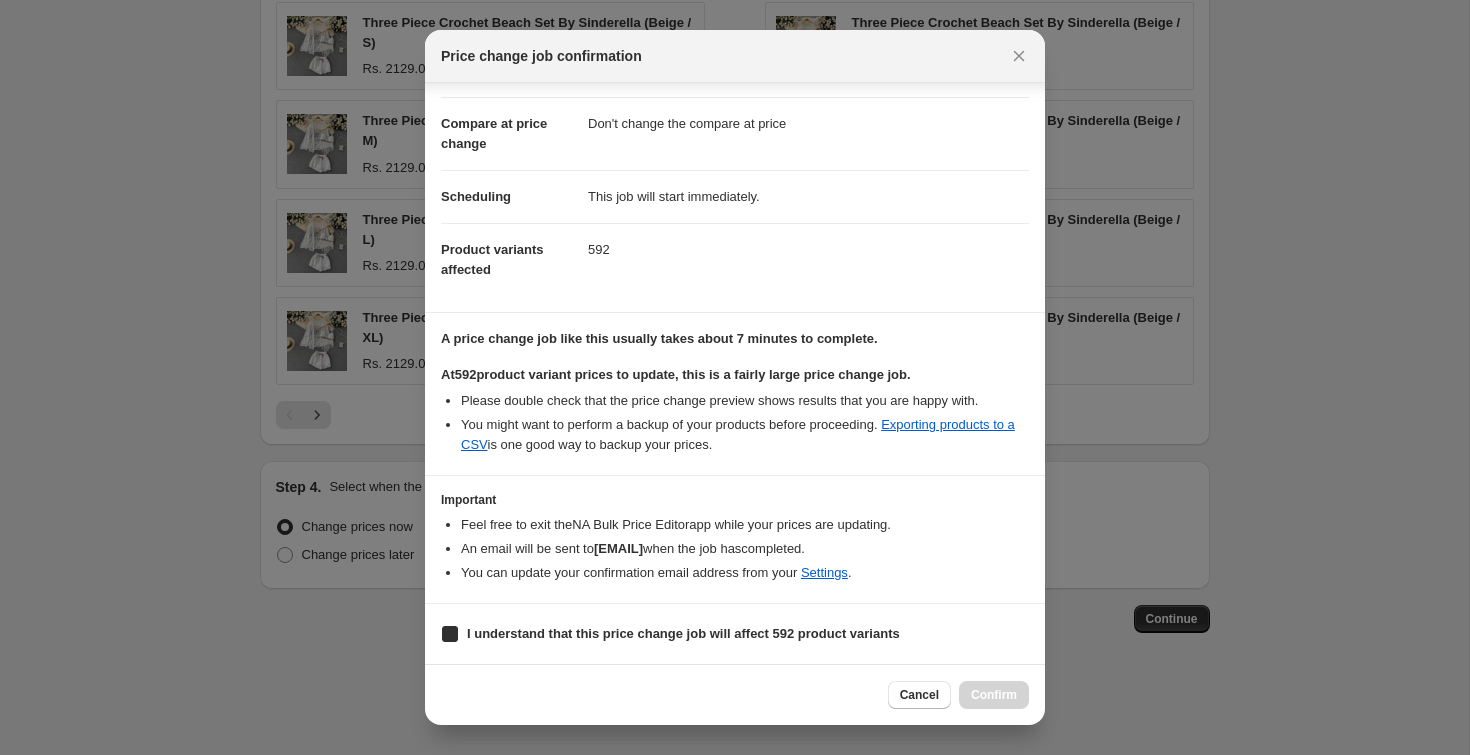 checkbox on "true" 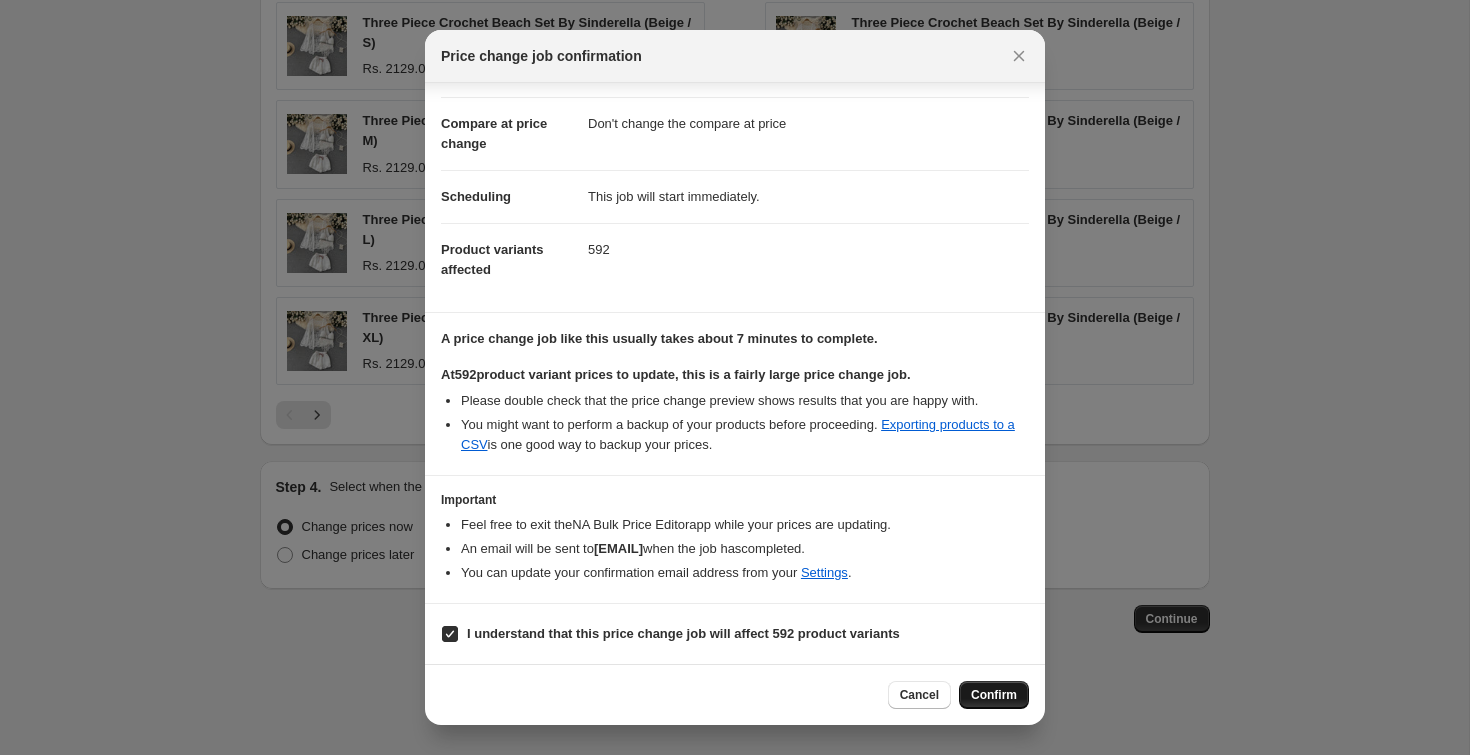 click on "Confirm" at bounding box center [994, 695] 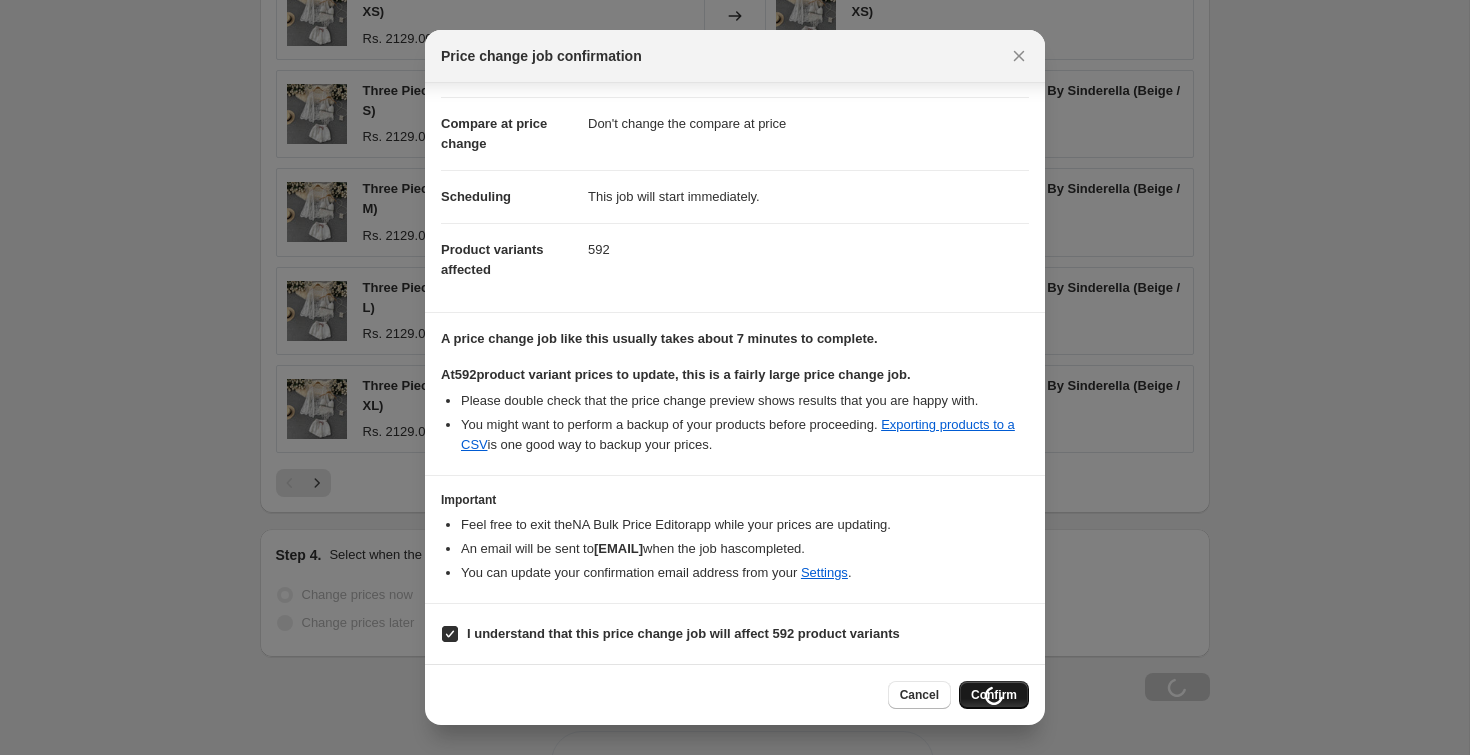 scroll, scrollTop: 1711, scrollLeft: 0, axis: vertical 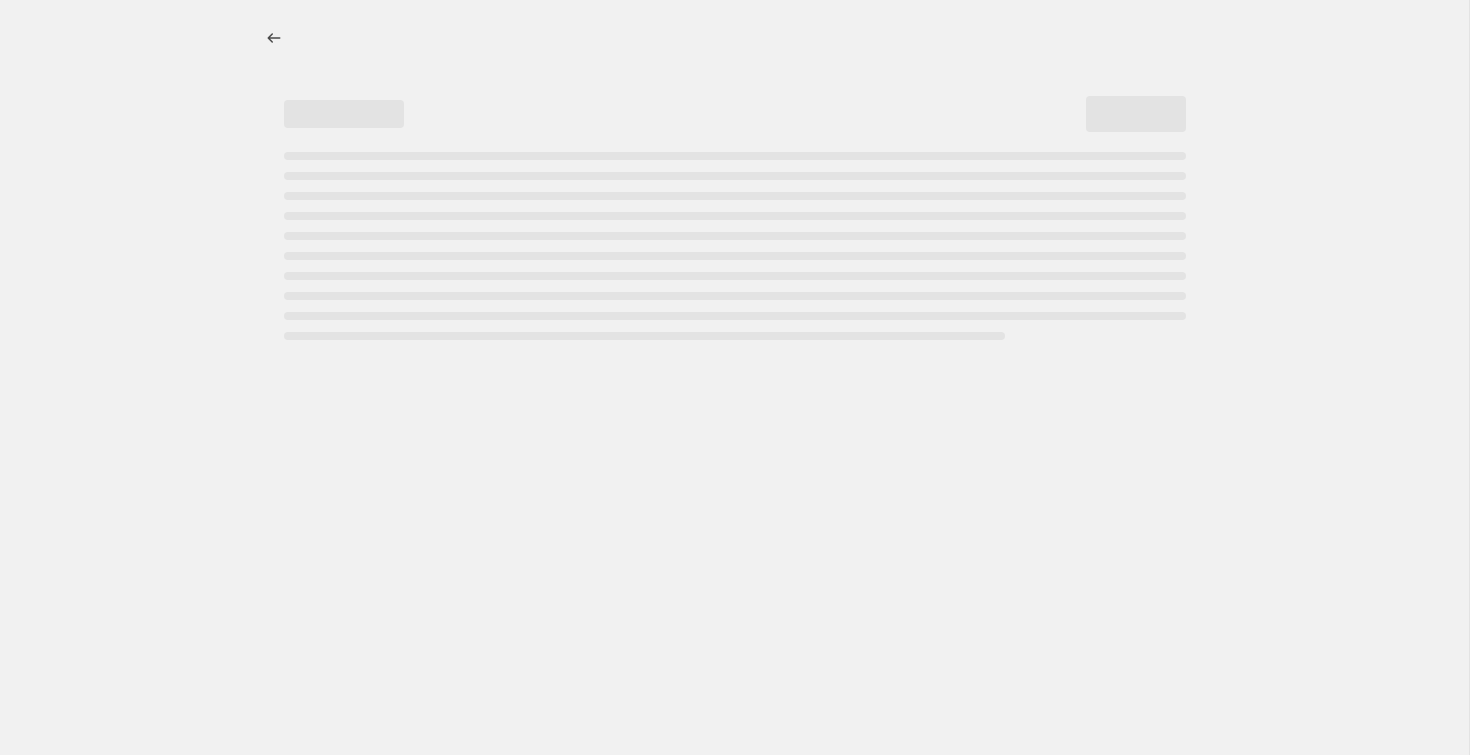 select on "margin" 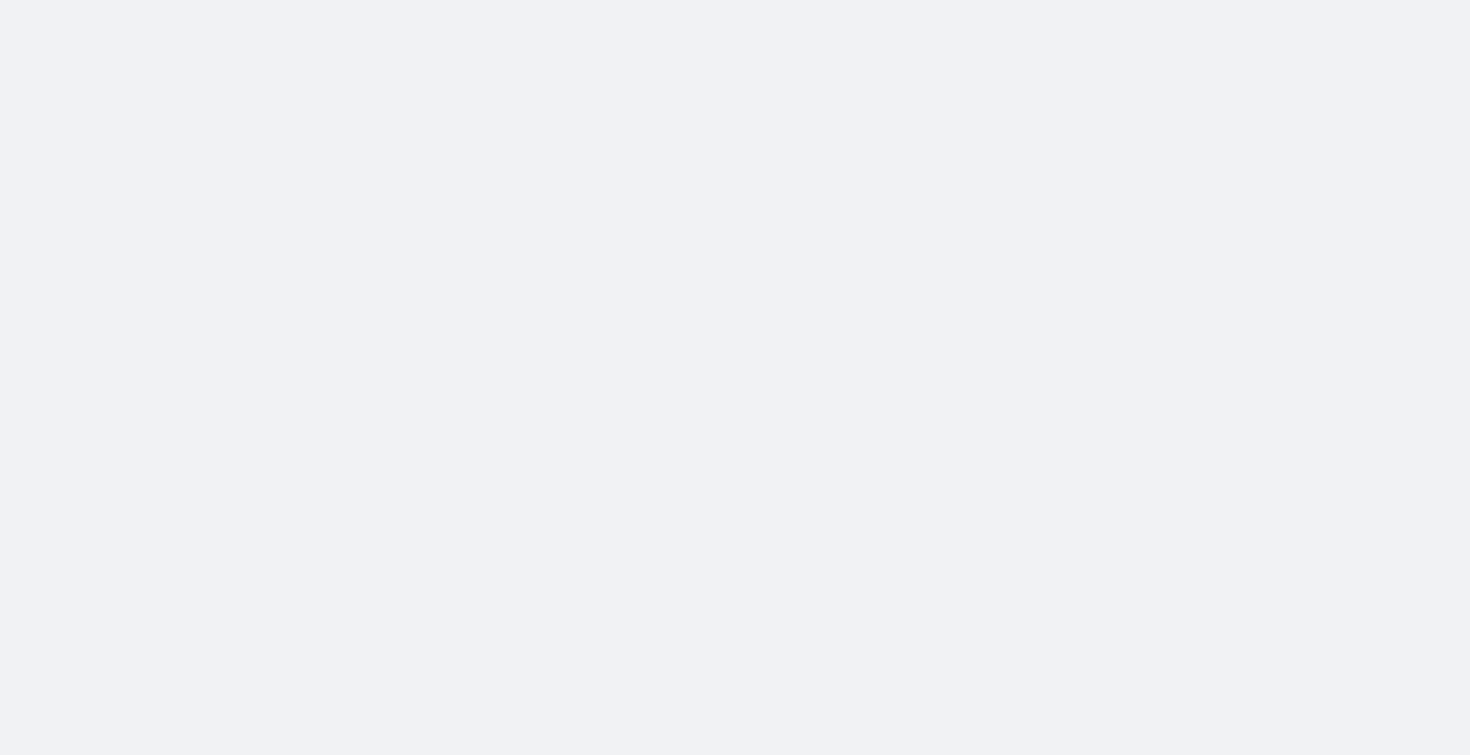 scroll, scrollTop: 0, scrollLeft: 0, axis: both 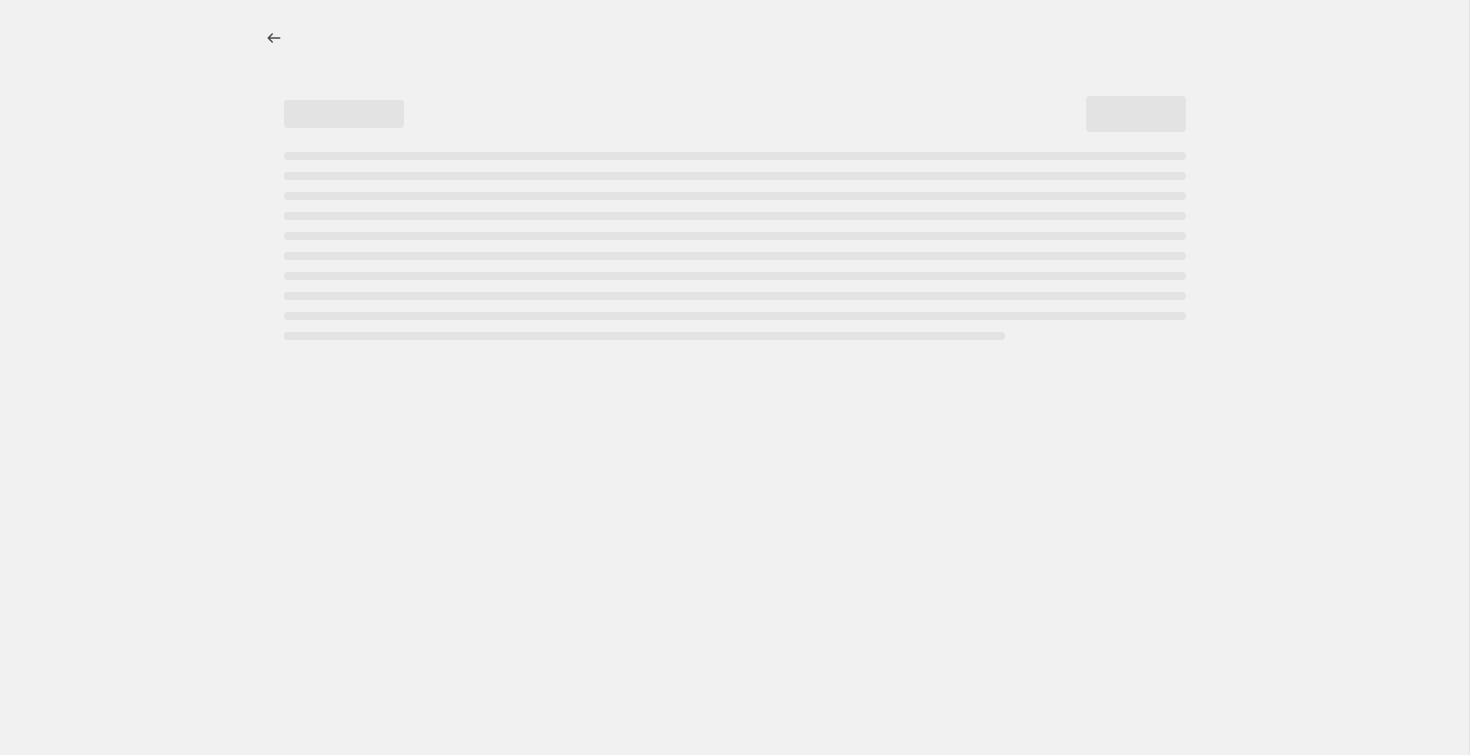 select on "margin" 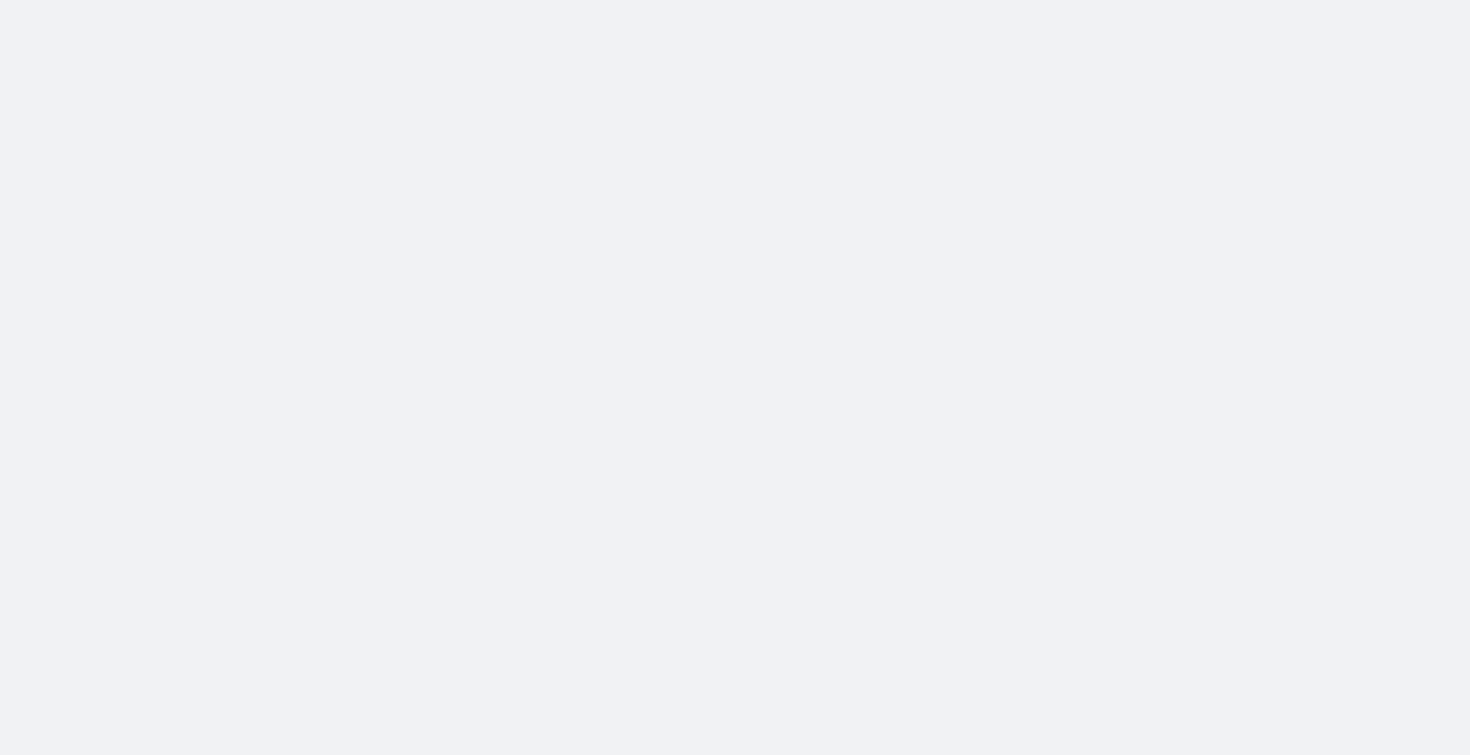scroll, scrollTop: 0, scrollLeft: 0, axis: both 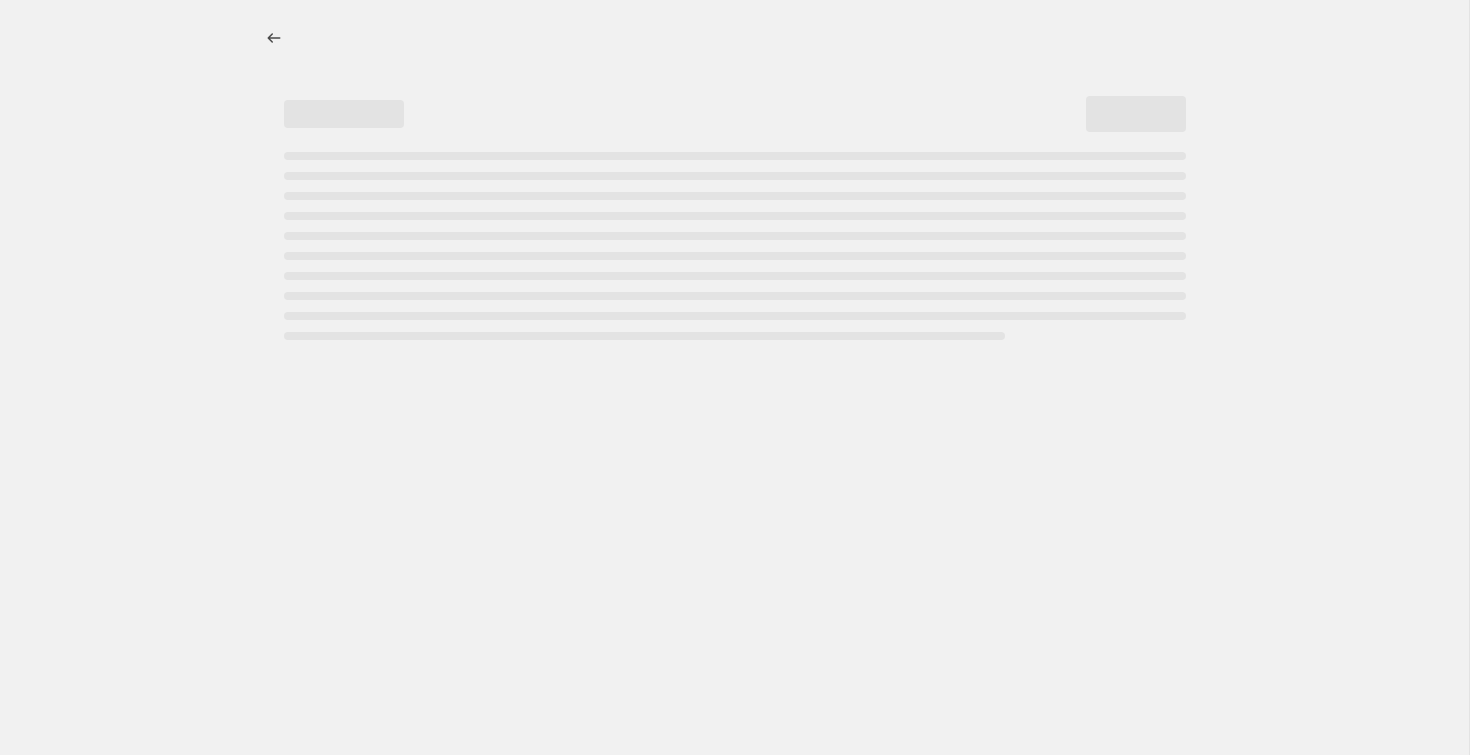 select on "margin" 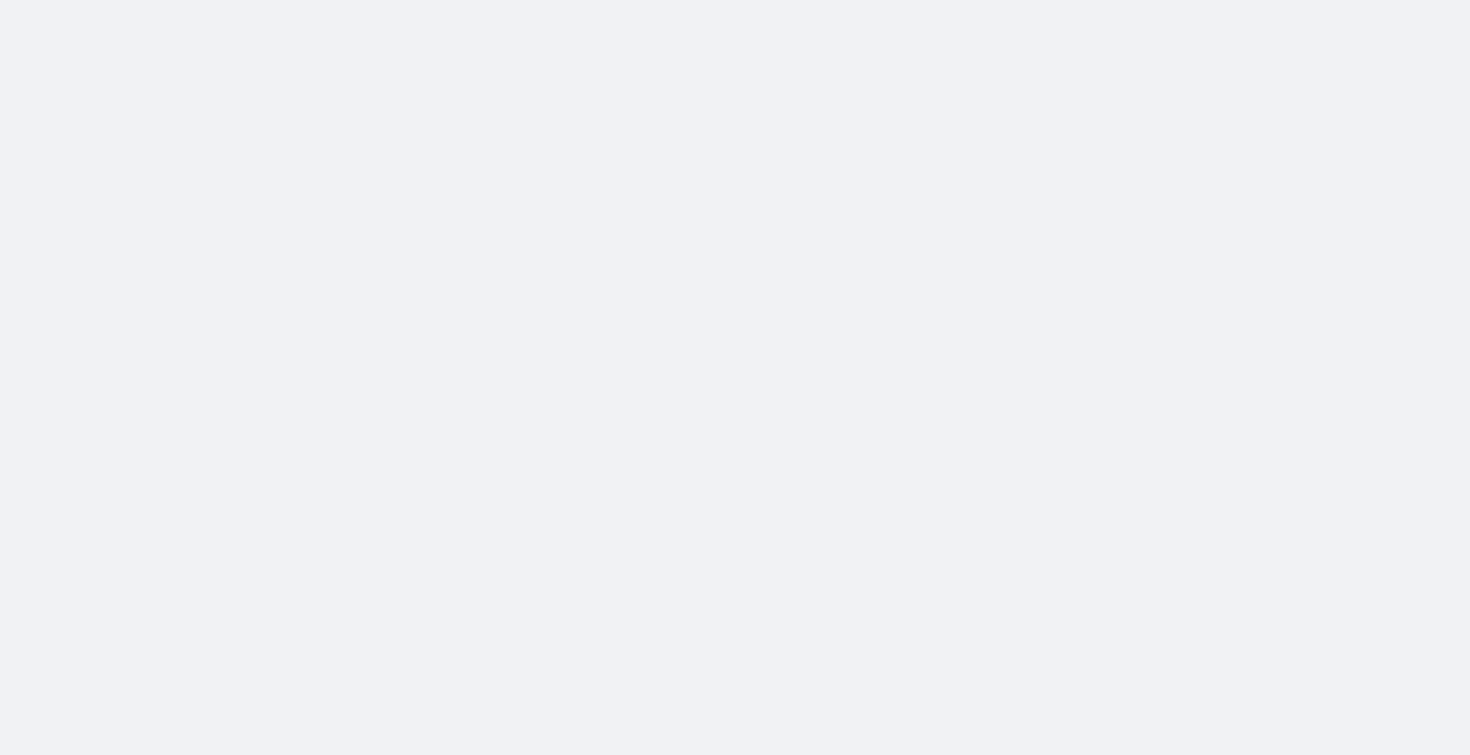 scroll, scrollTop: 0, scrollLeft: 0, axis: both 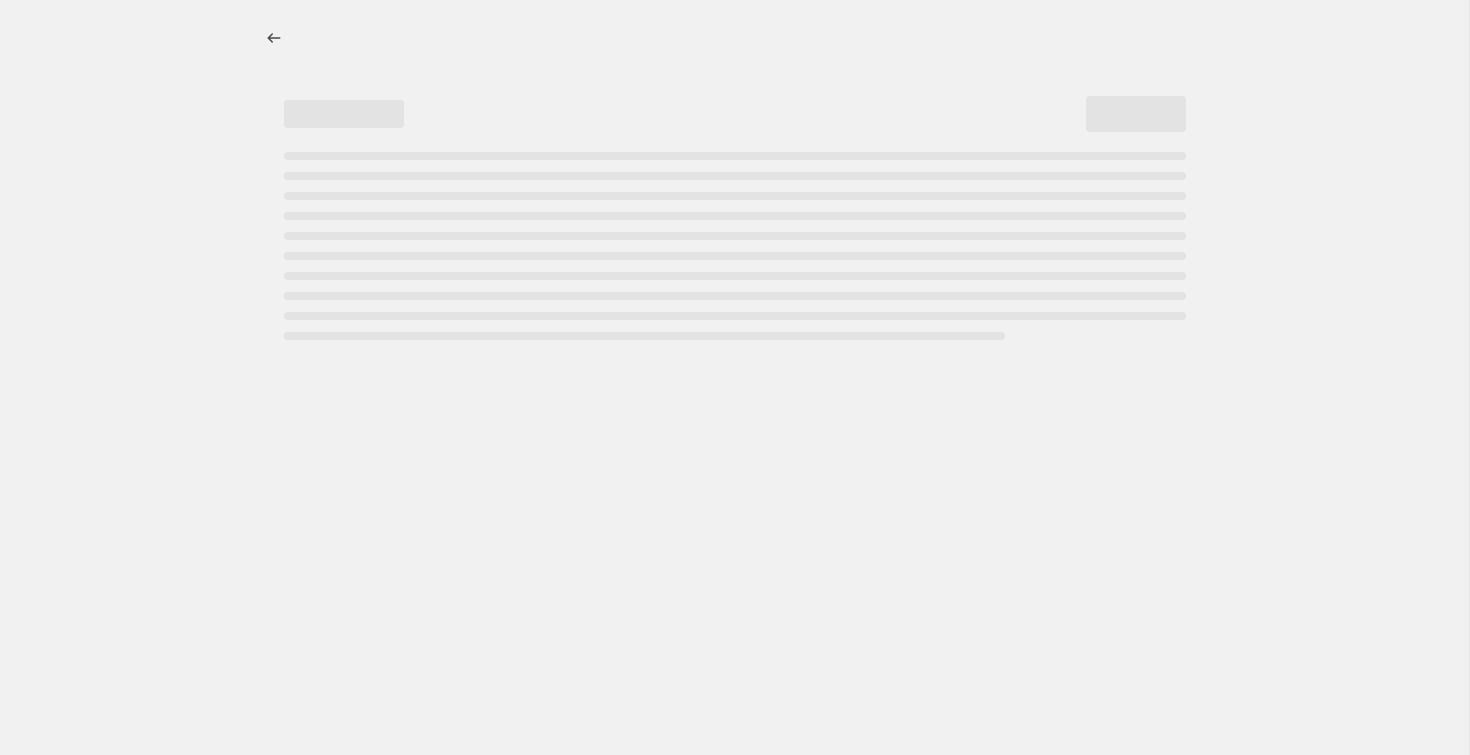 select on "margin" 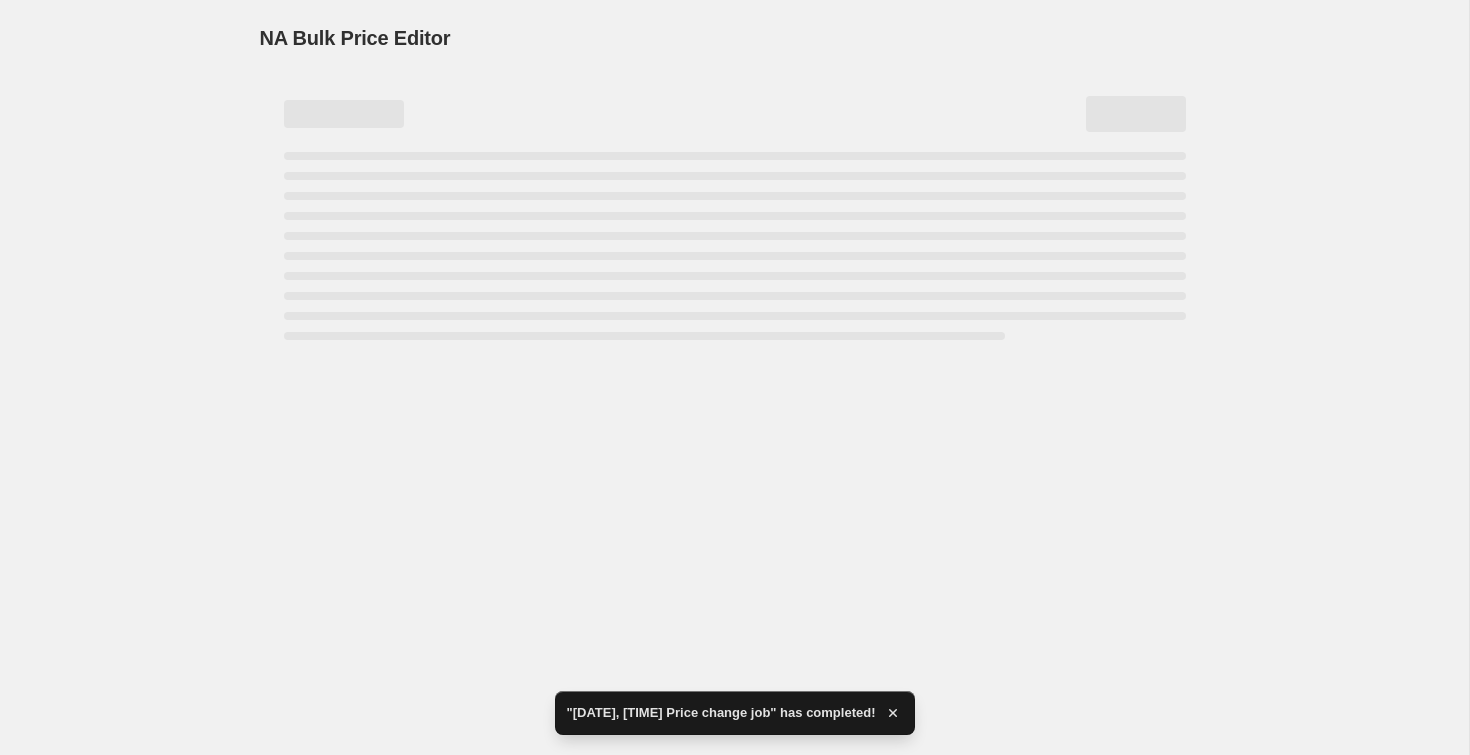 click on "NA Bulk Price Editor" at bounding box center (735, 38) 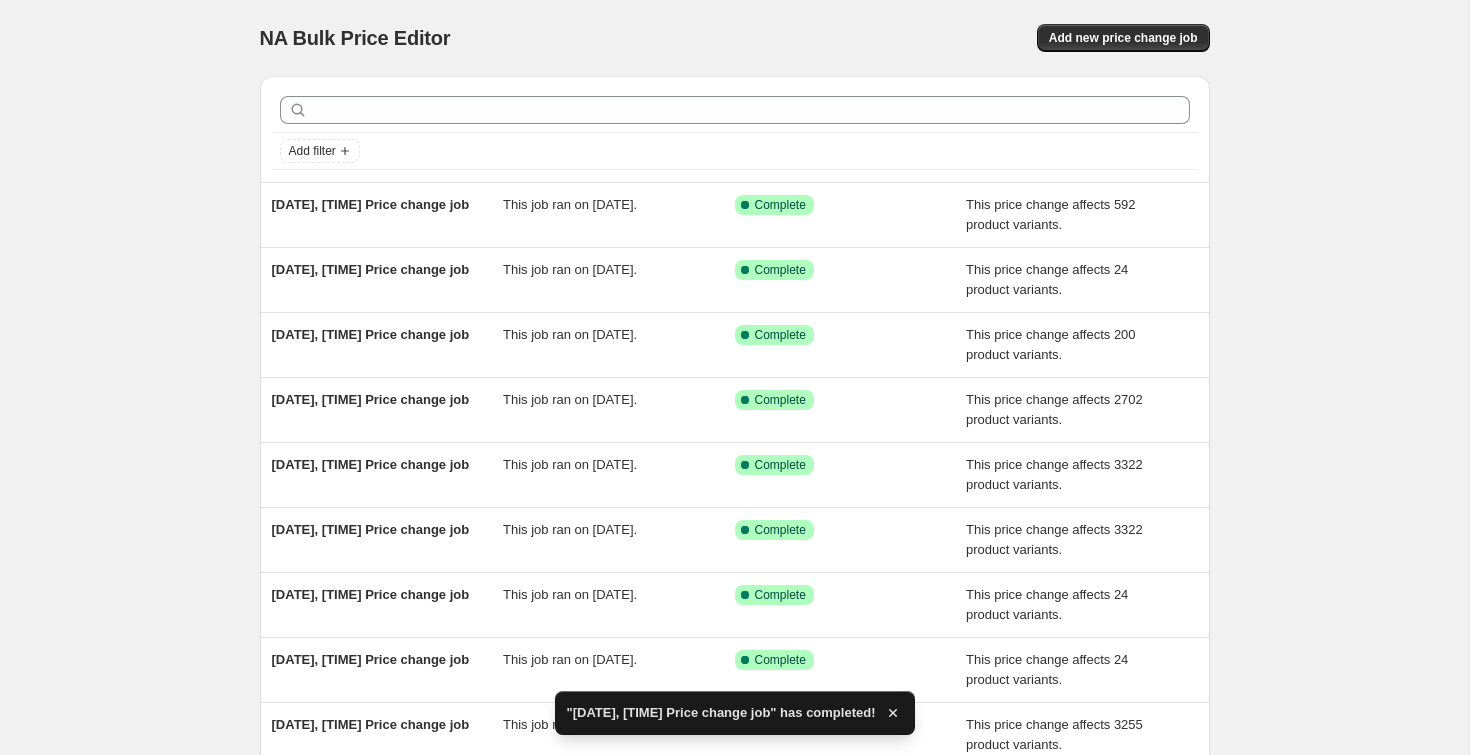 click on "Add new price change job" at bounding box center [1123, 38] 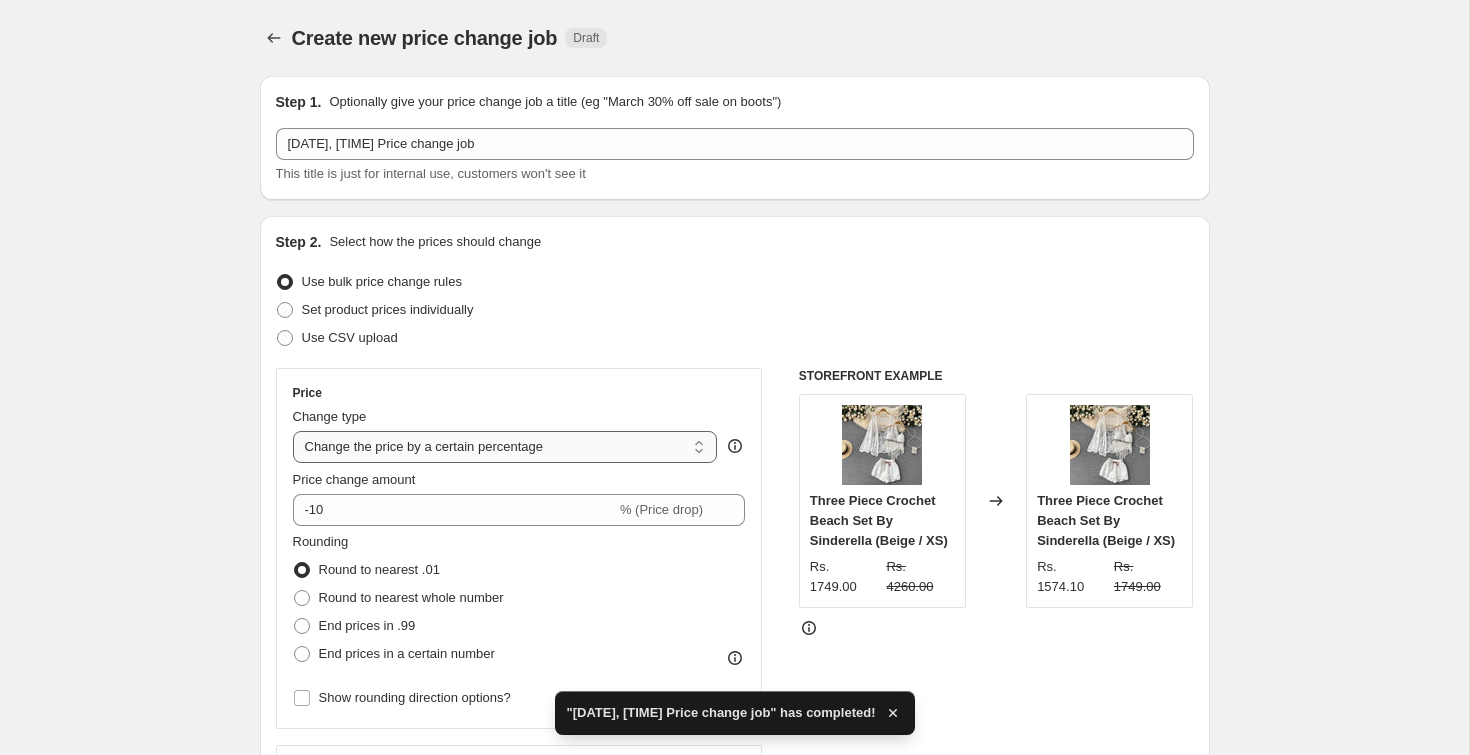 click on "Change the price to a certain amount Change the price by a certain amount Change the price by a certain percentage Change the price to the current compare at price (price before sale) Change the price by a certain amount relative to the compare at price Change the price by a certain percentage relative to the compare at price Don't change the price Change the price by a certain percentage relative to the cost per item Change price to certain cost margin" at bounding box center (505, 447) 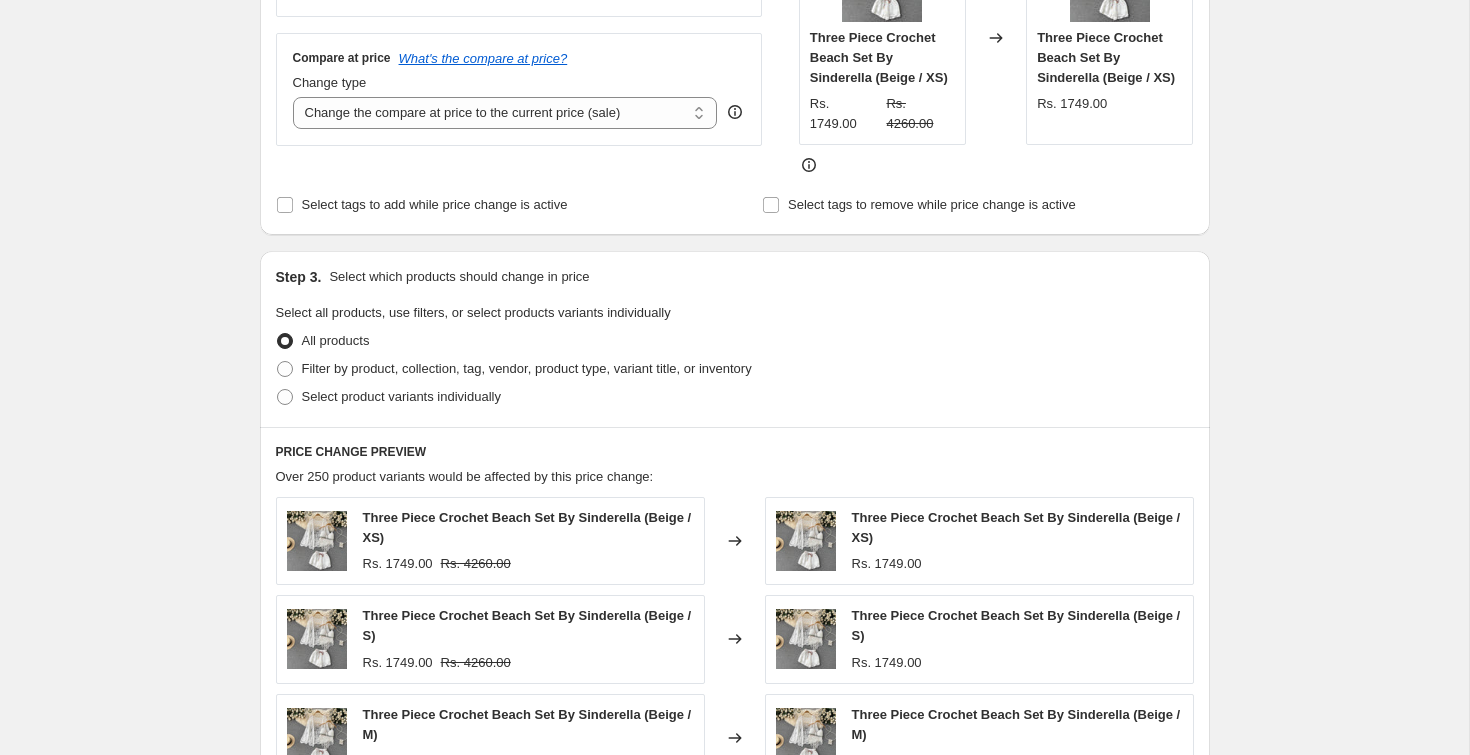 scroll, scrollTop: 466, scrollLeft: 0, axis: vertical 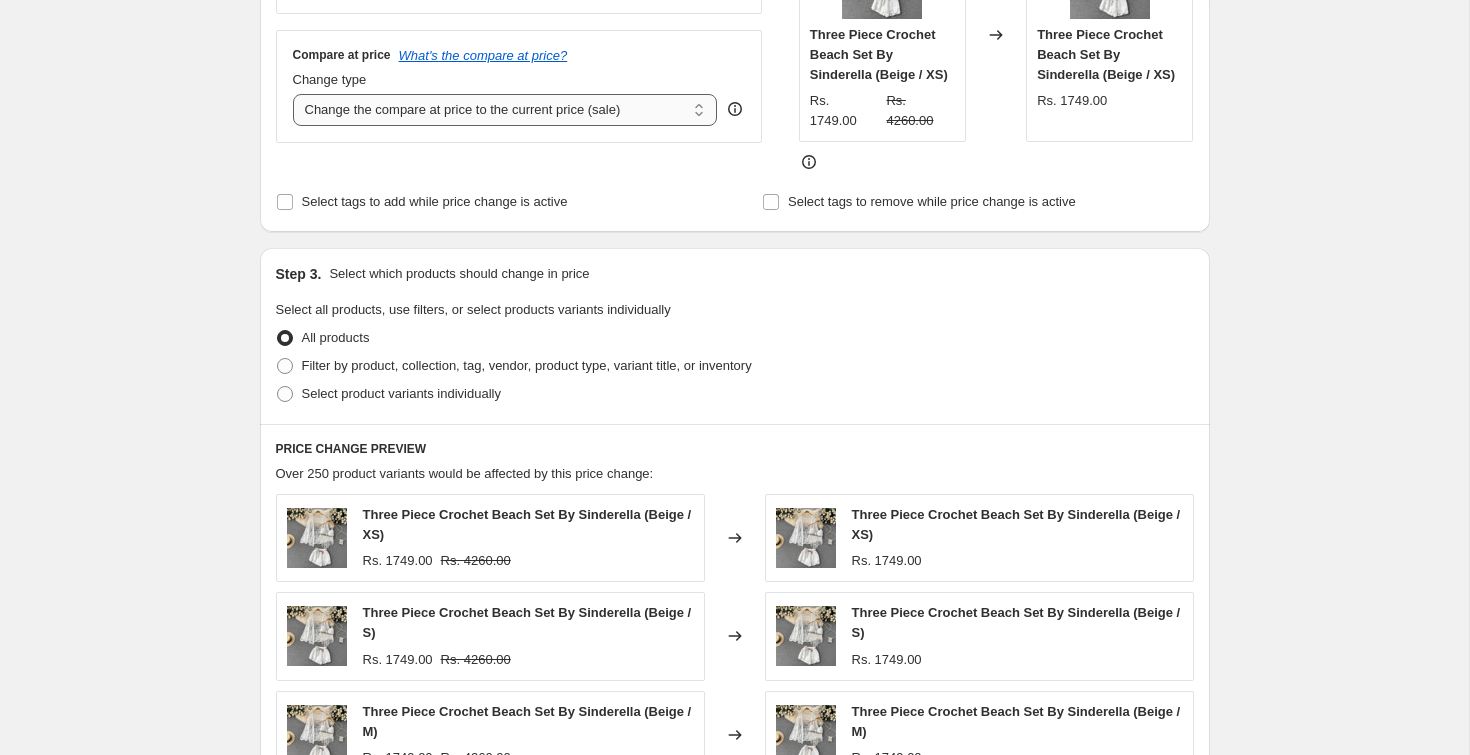click on "Change the compare at price to the current price (sale) Change the compare at price to a certain amount Change the compare at price by a certain amount Change the compare at price by a certain percentage Change the compare at price by a certain amount relative to the actual price Change the compare at price by a certain percentage relative to the actual price Don't change the compare at price Remove the compare at price" at bounding box center [505, 110] 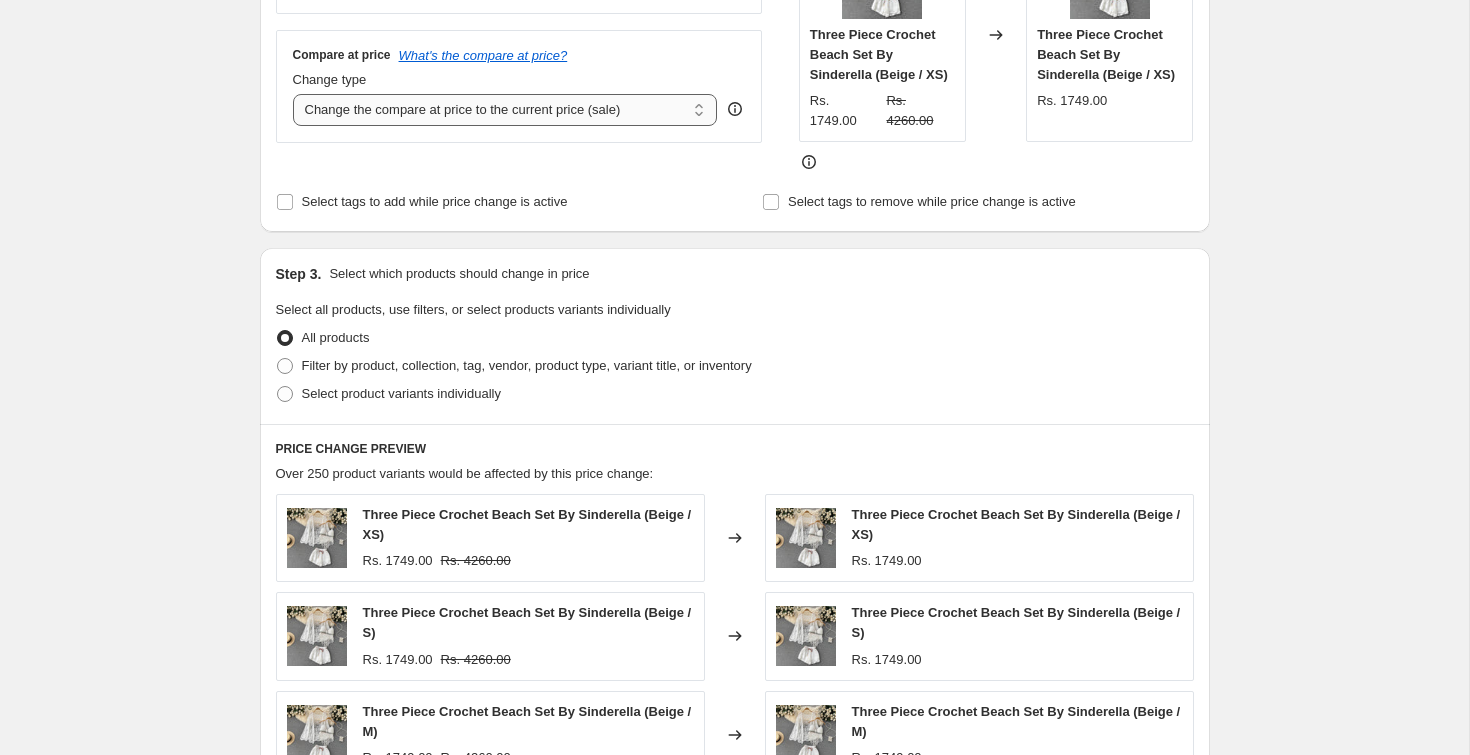 select on "pp" 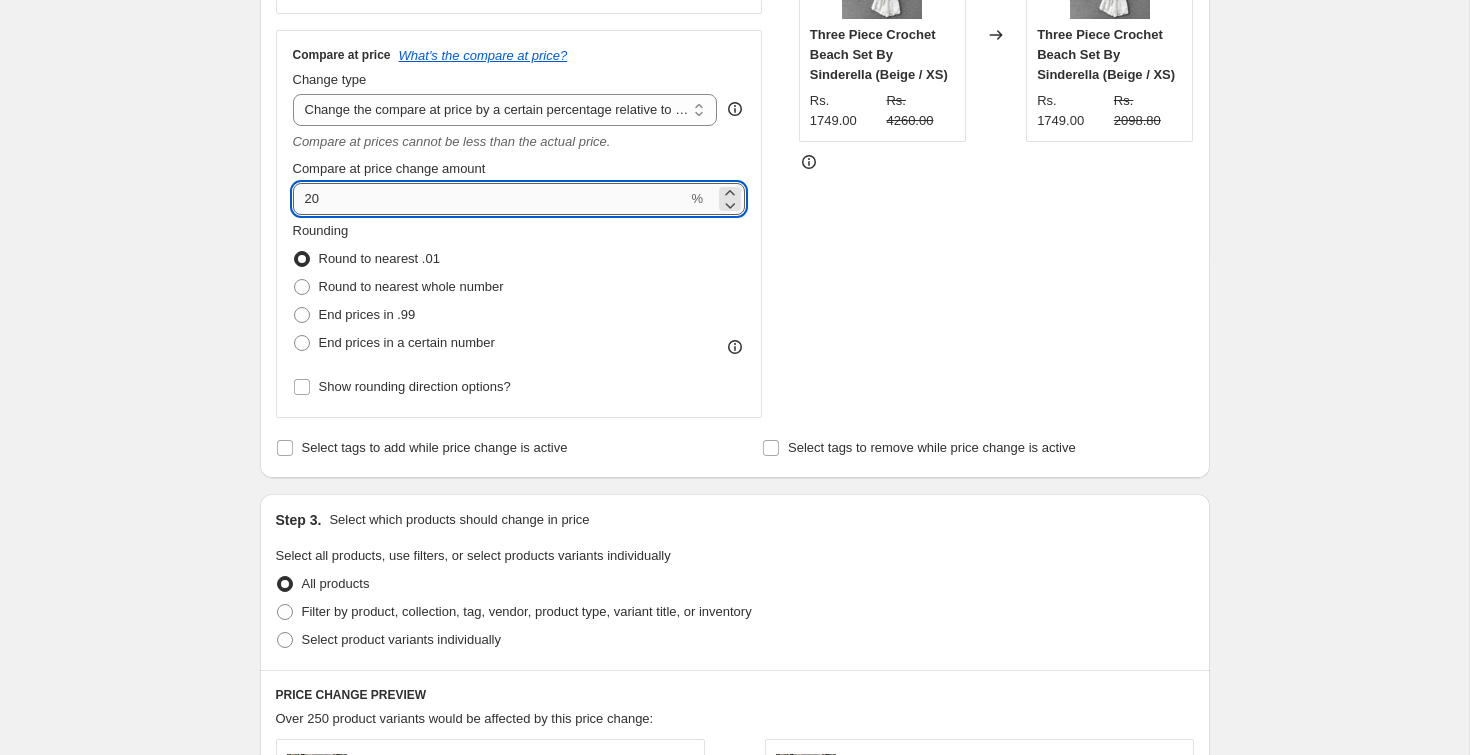 click on "20" at bounding box center [490, 199] 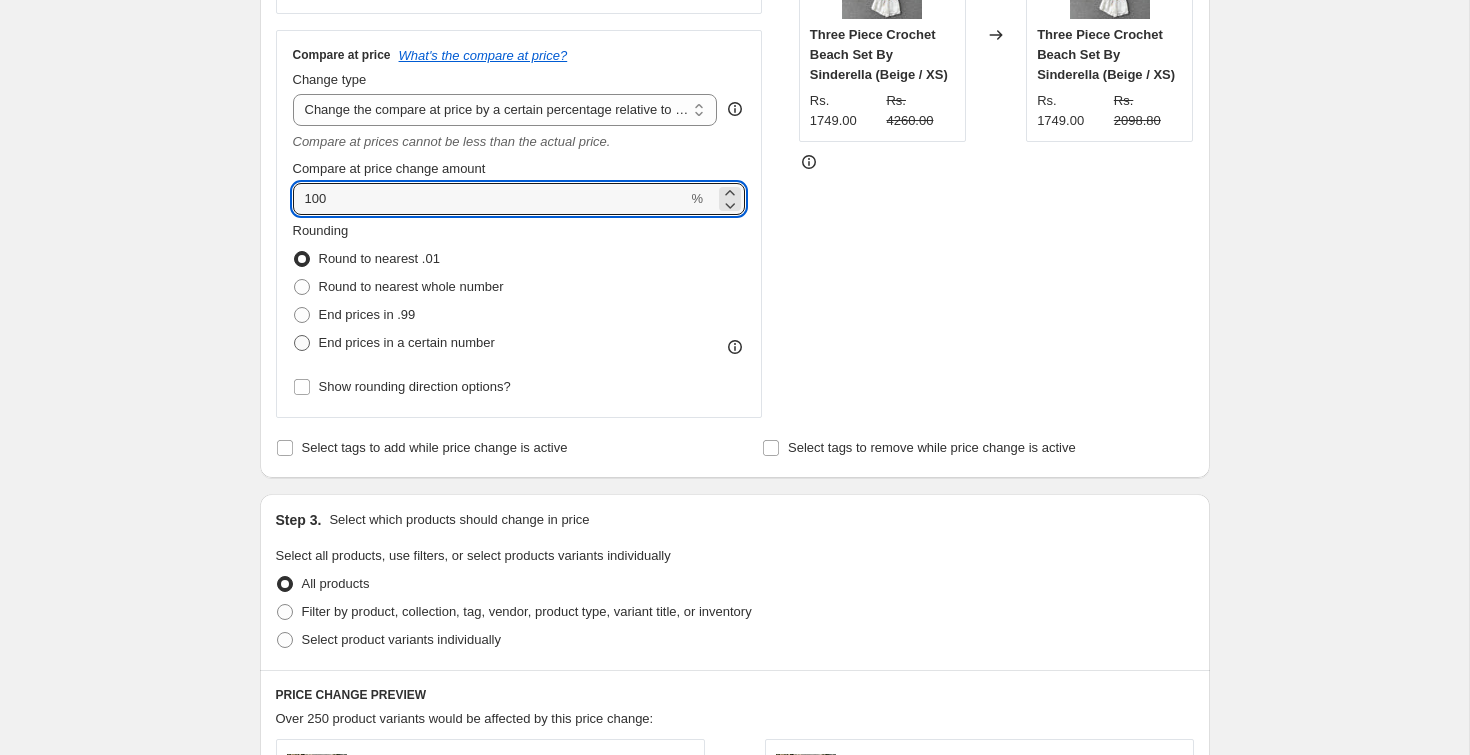type on "100" 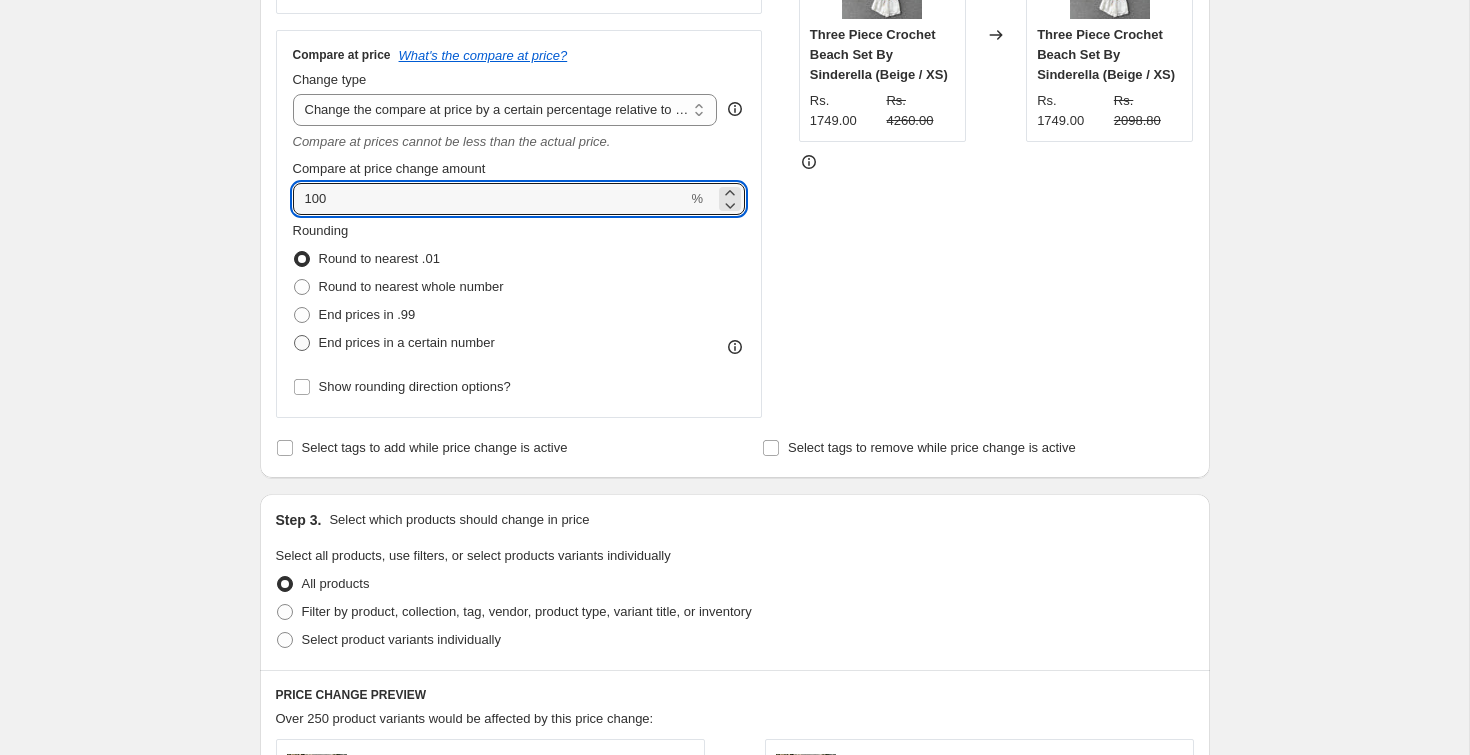radio on "true" 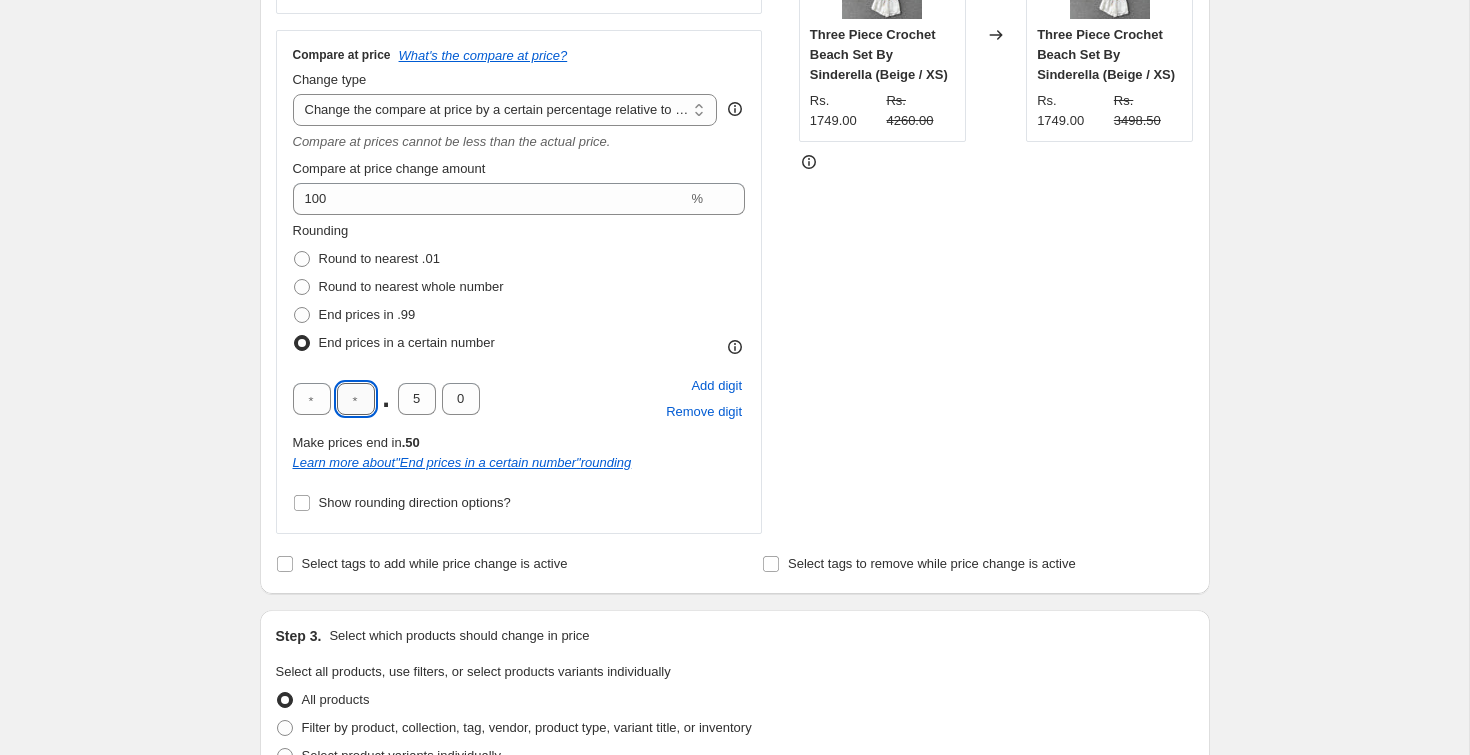 click at bounding box center (356, 399) 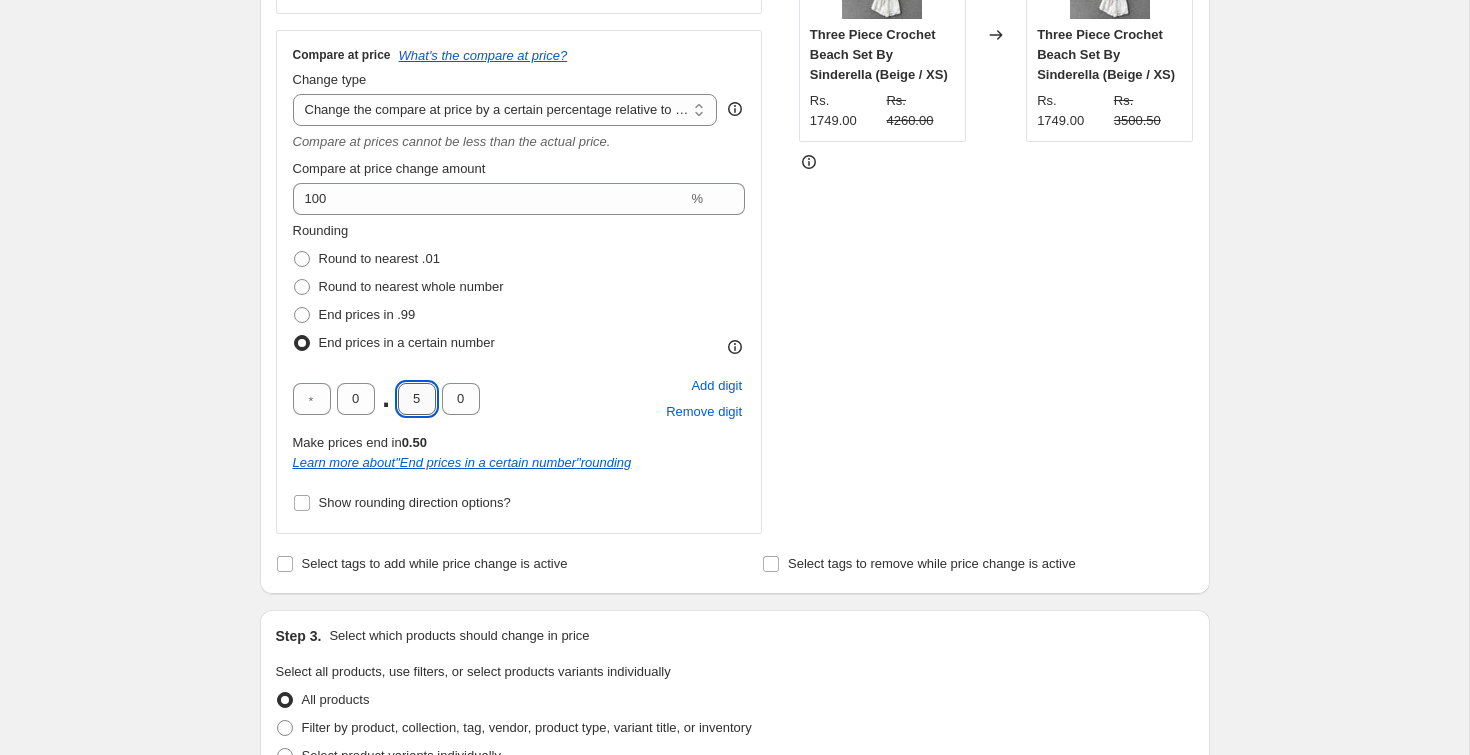 click on "5" at bounding box center [417, 399] 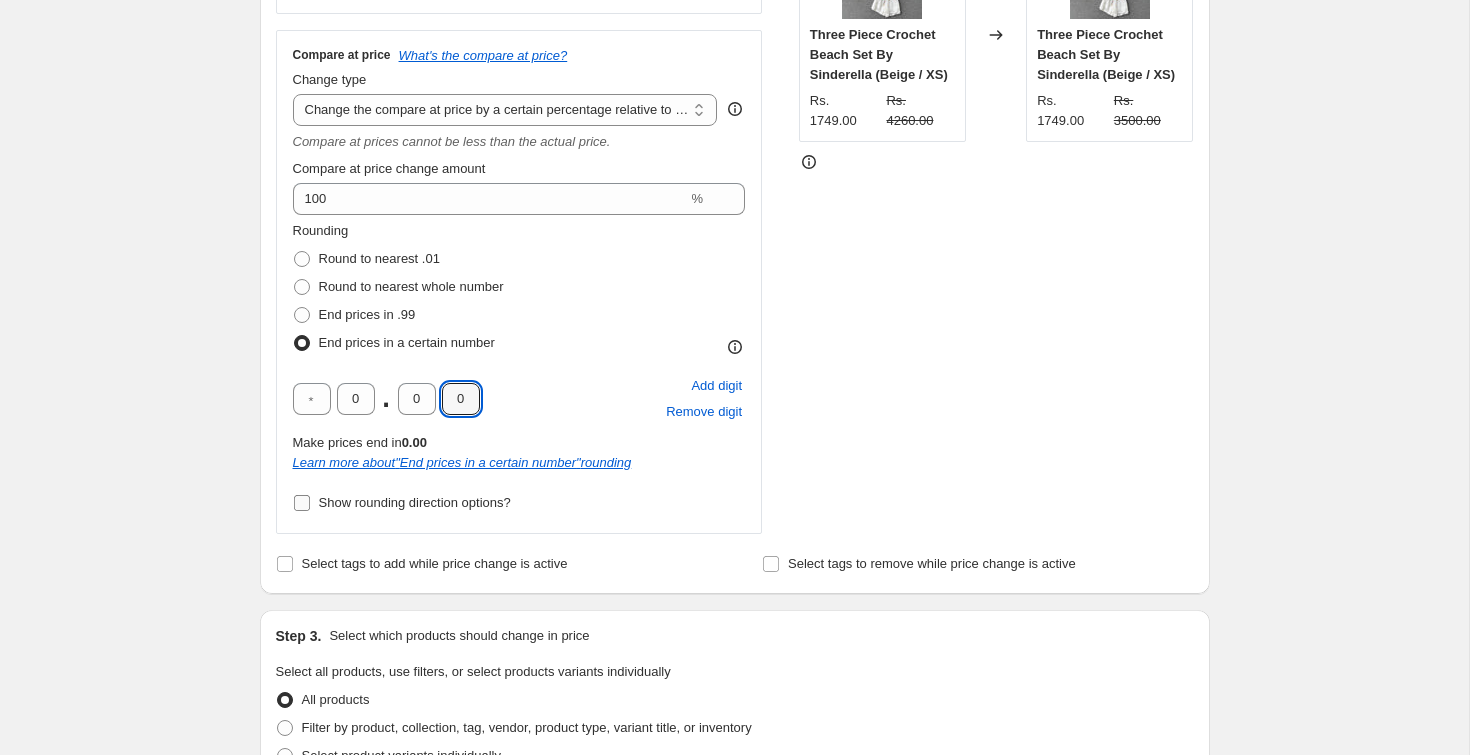 click on "Show rounding direction options?" at bounding box center [302, 503] 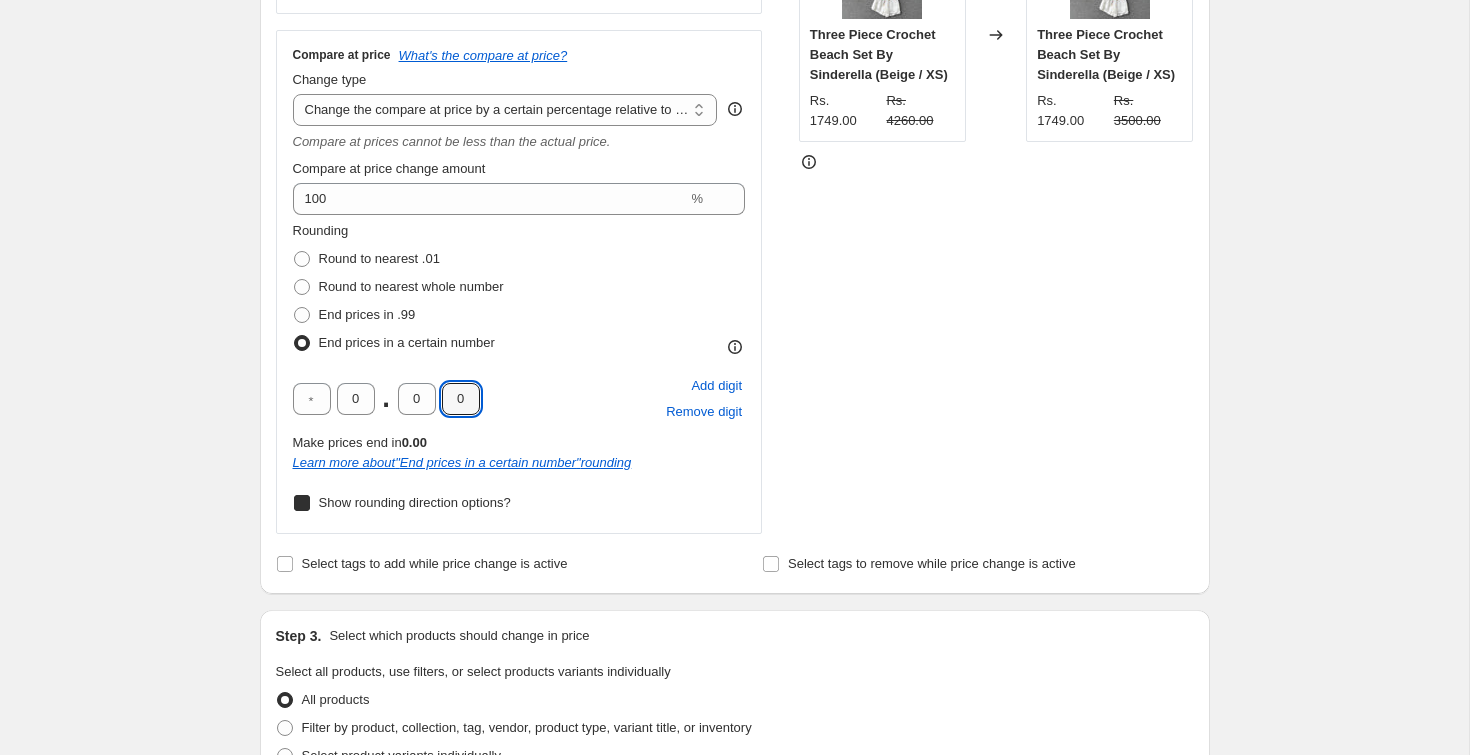 checkbox on "true" 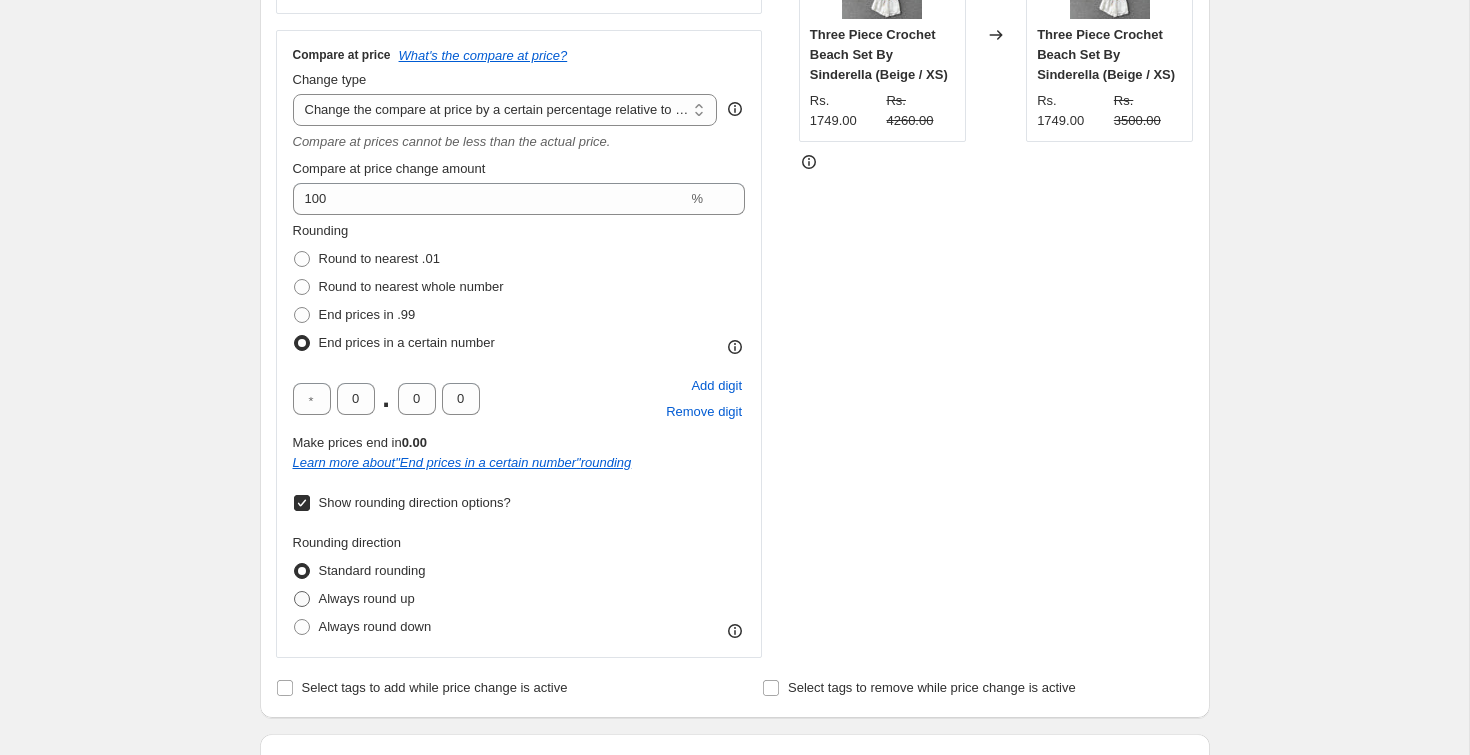 click on "Always round up" at bounding box center [367, 598] 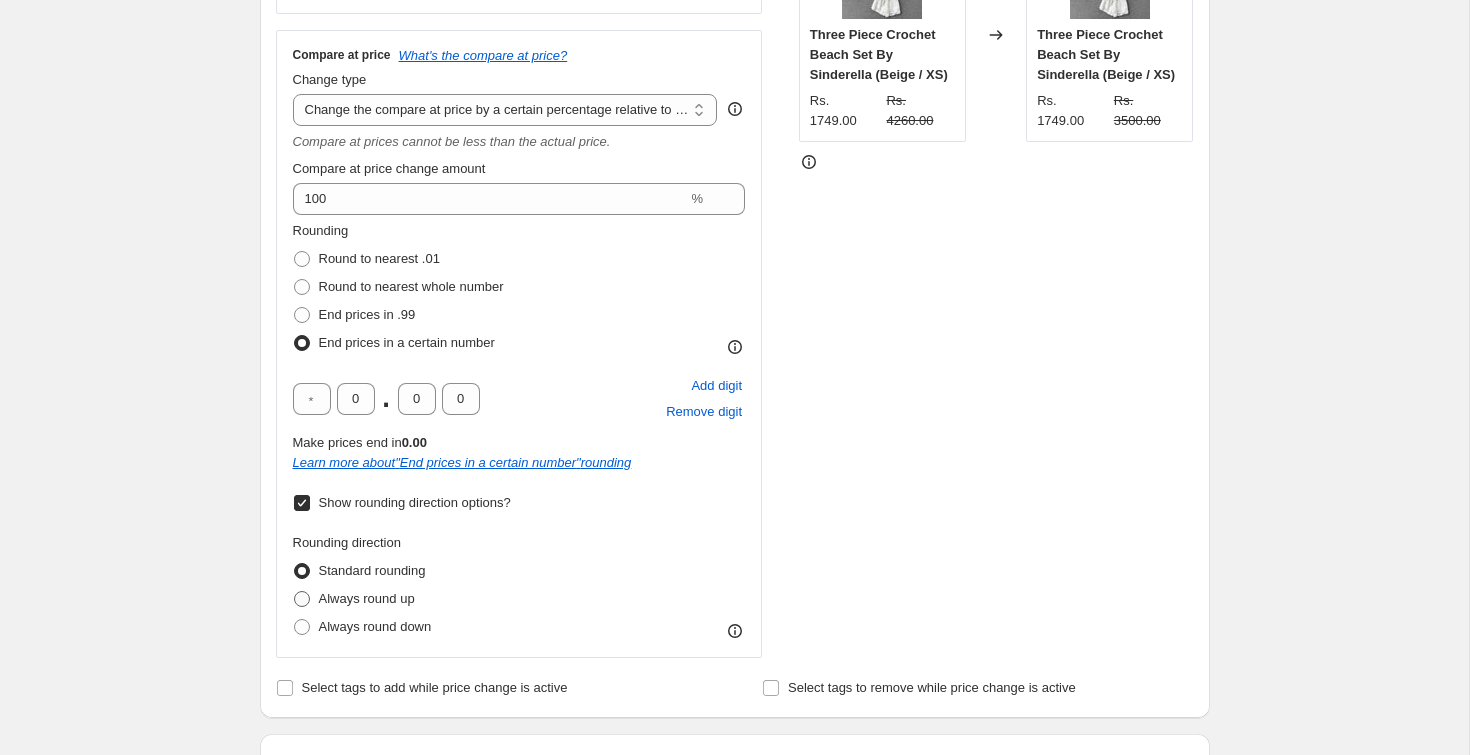 radio on "true" 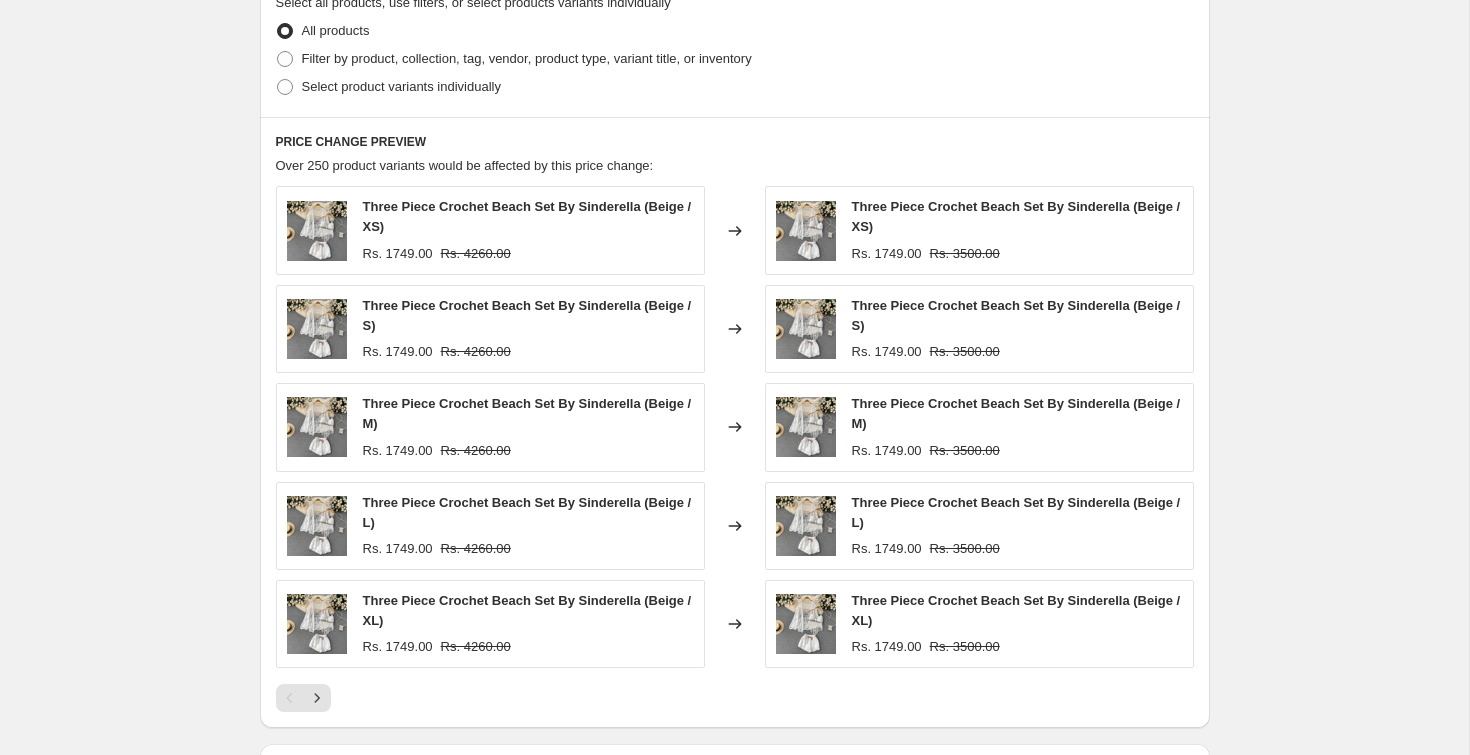 scroll, scrollTop: 1542, scrollLeft: 0, axis: vertical 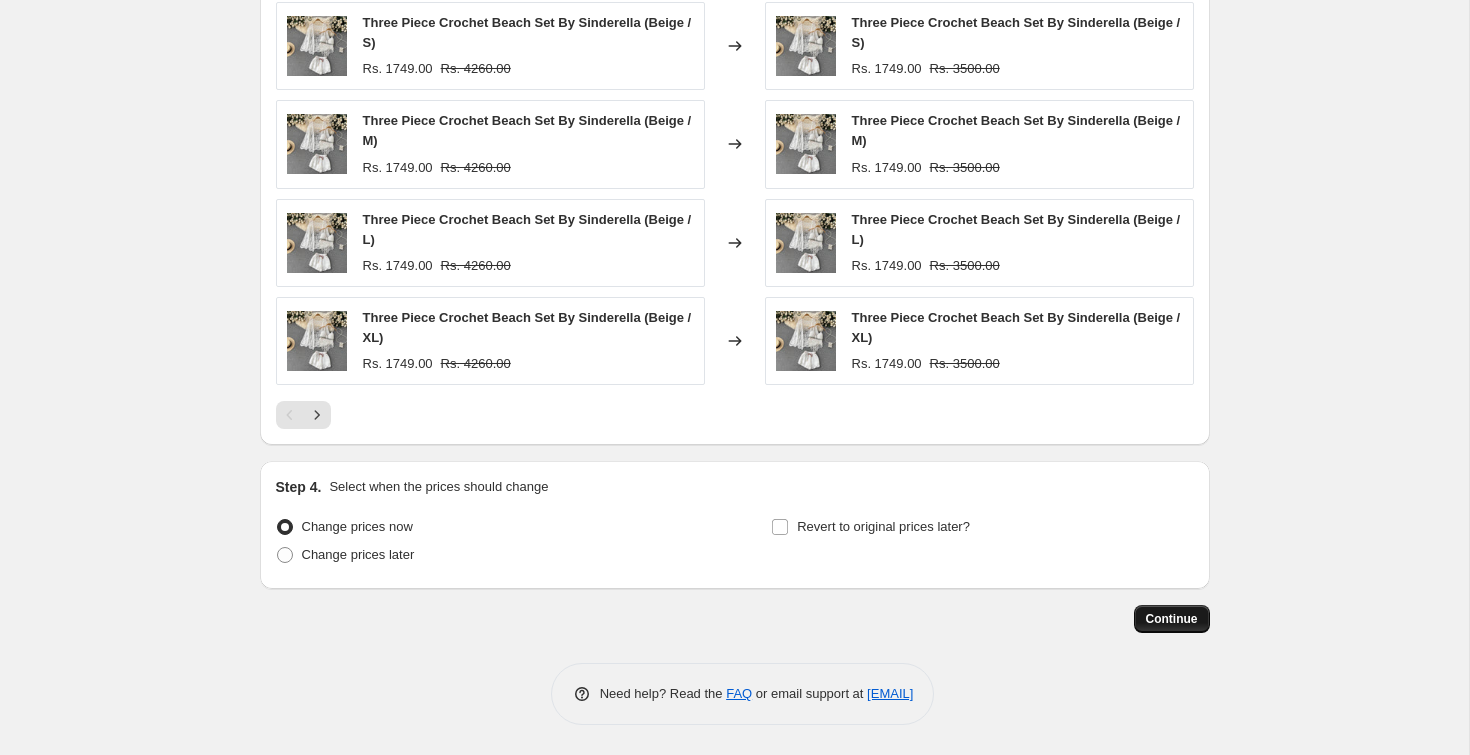 click on "Continue" at bounding box center [1172, 619] 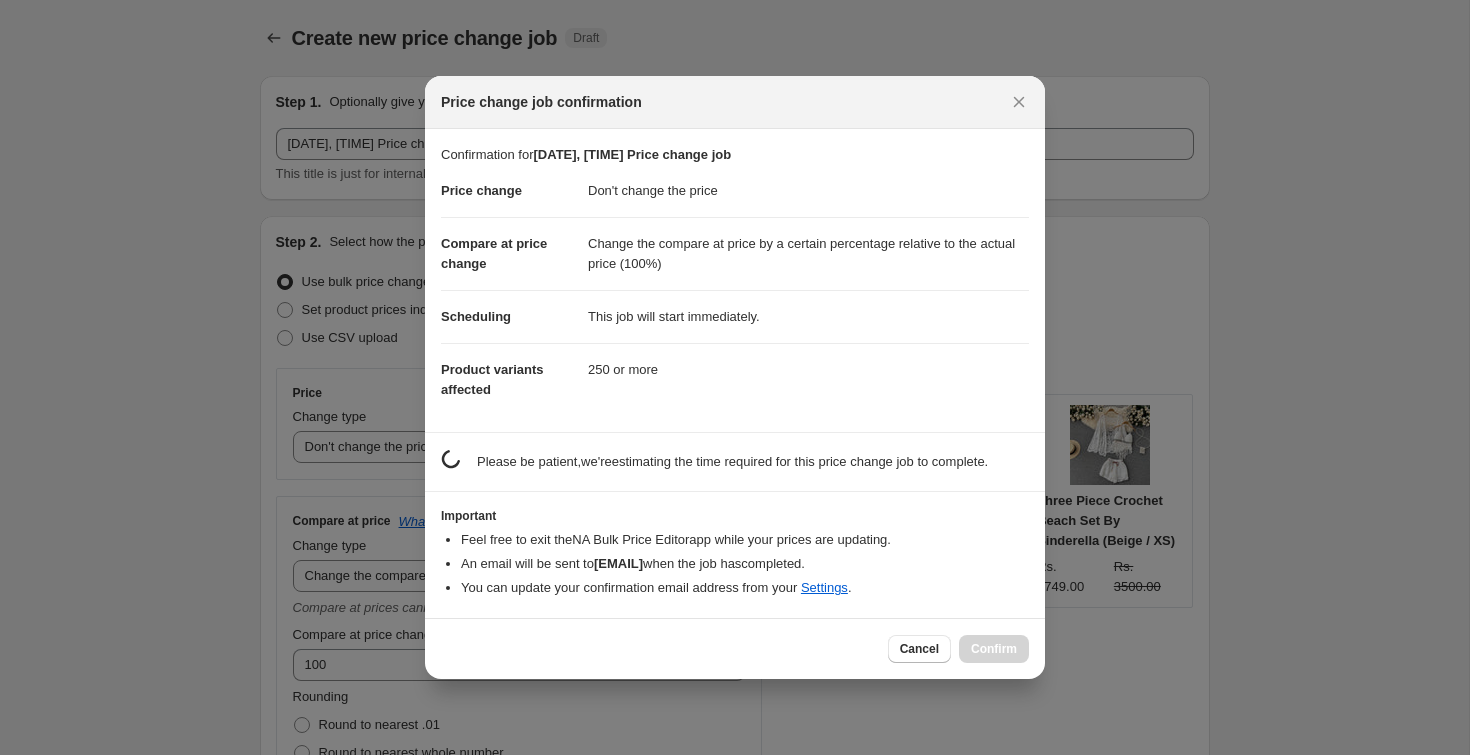 scroll, scrollTop: 0, scrollLeft: 0, axis: both 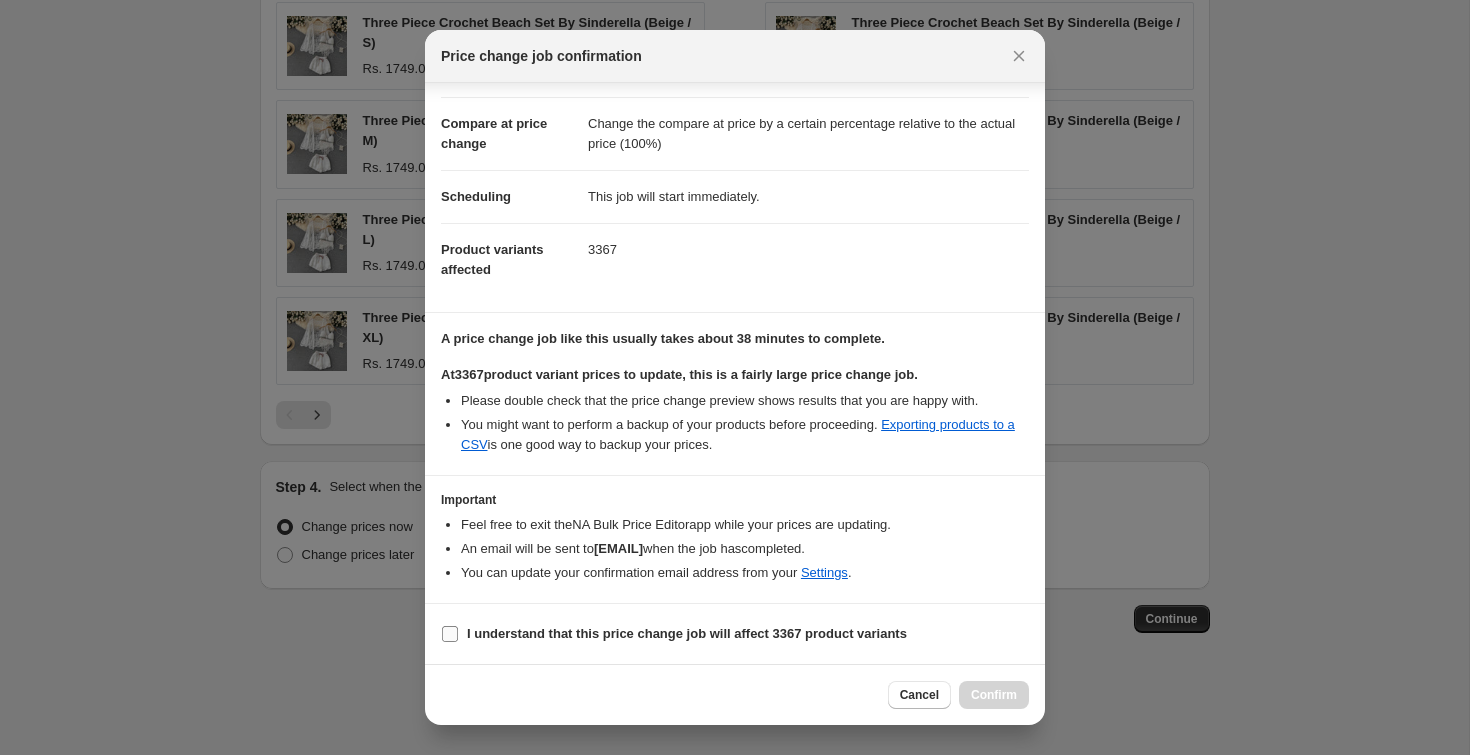 click on "I understand that this price change job will affect 3367 product variants" at bounding box center (450, 634) 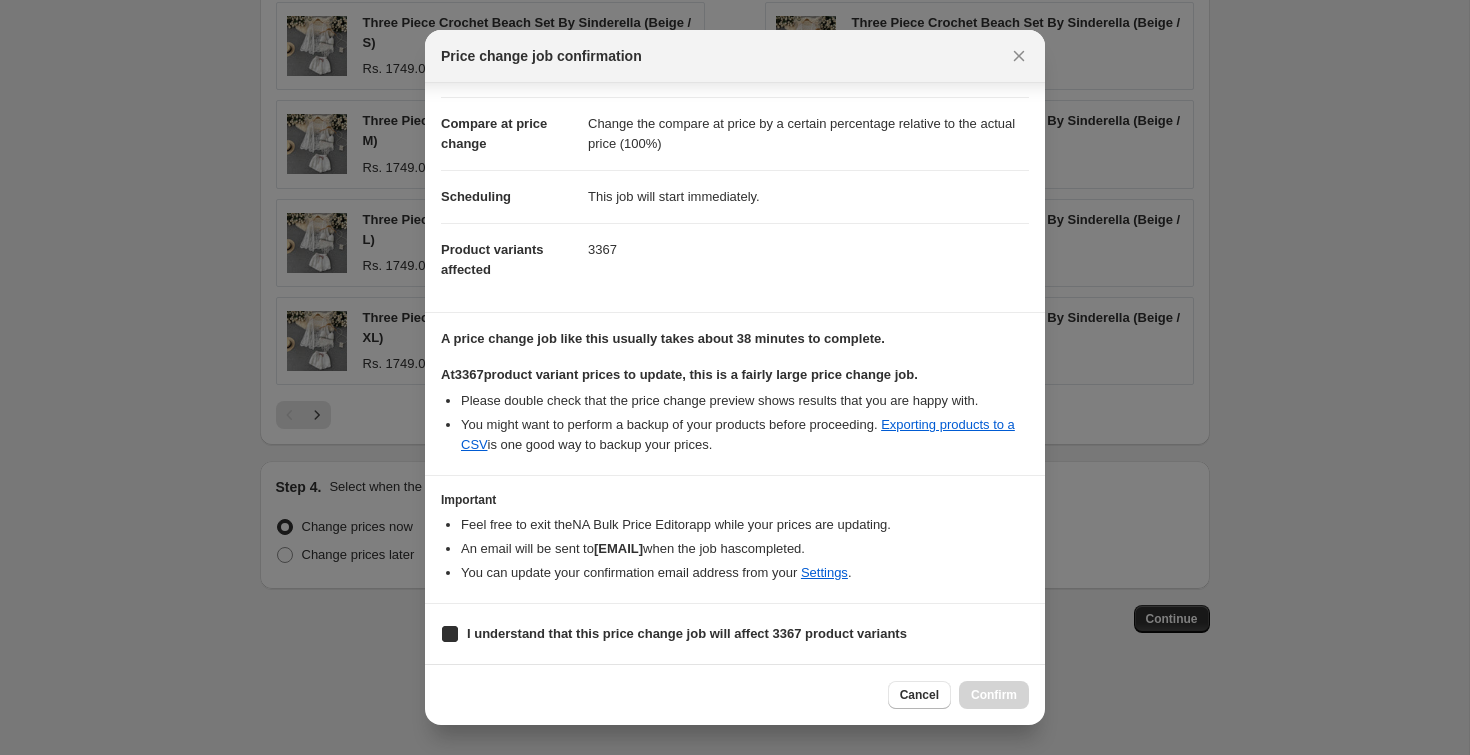 checkbox on "true" 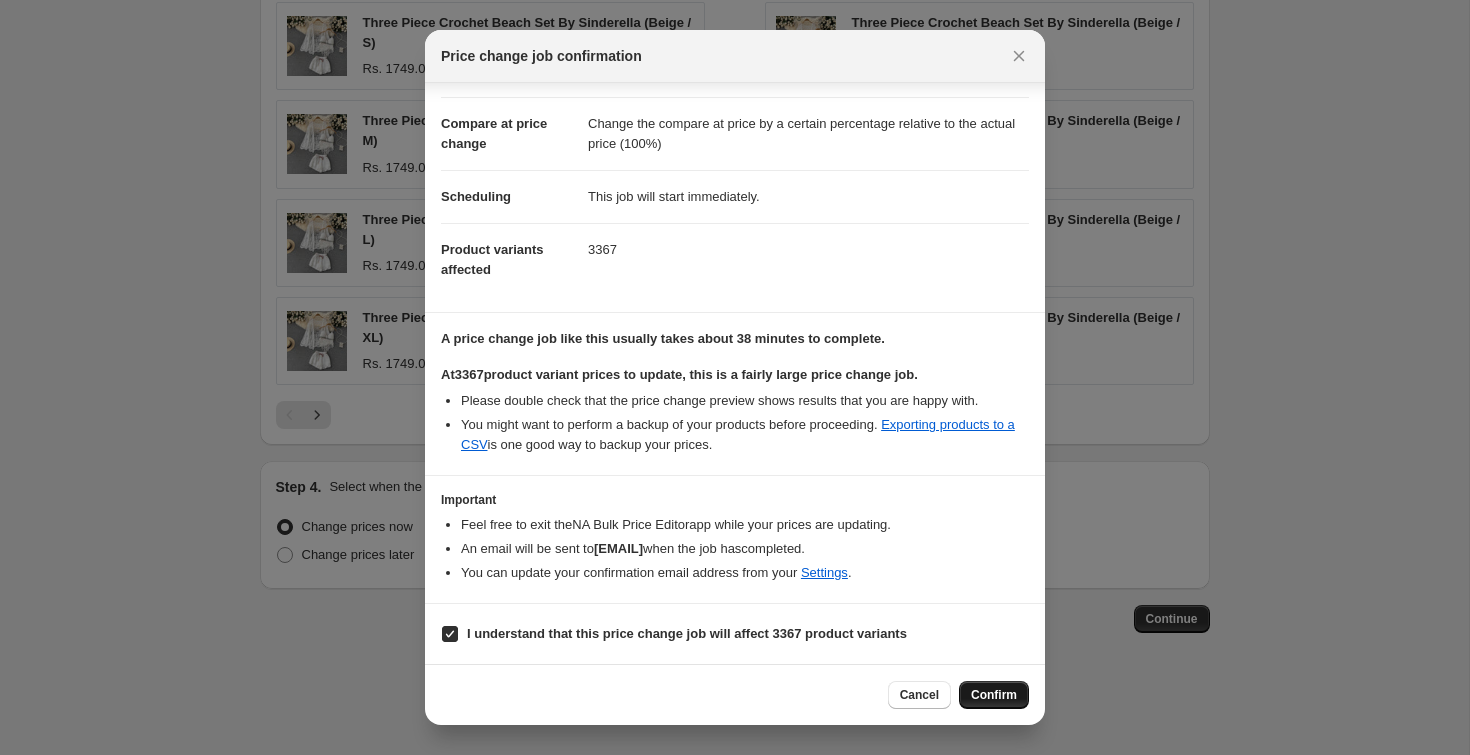 click on "Confirm" at bounding box center [994, 695] 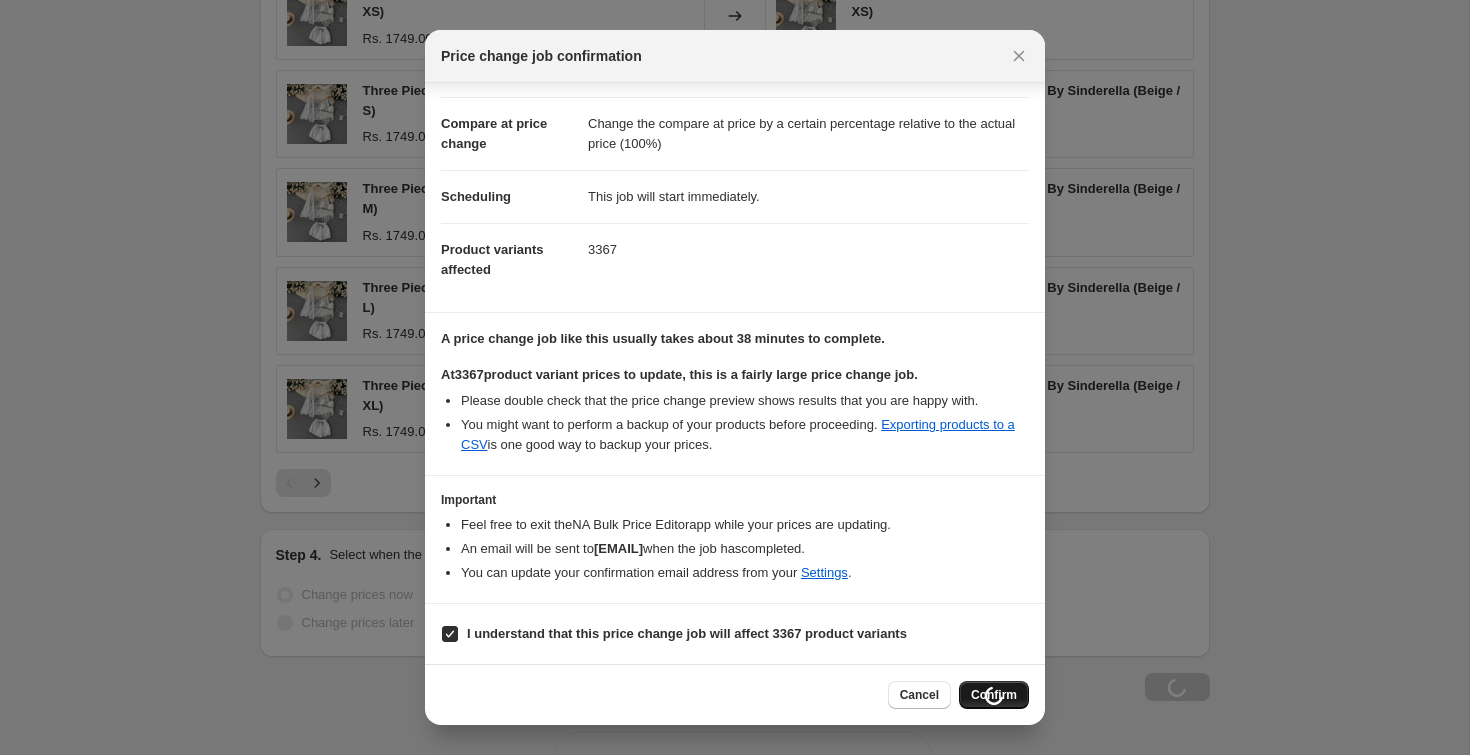 scroll, scrollTop: 1610, scrollLeft: 0, axis: vertical 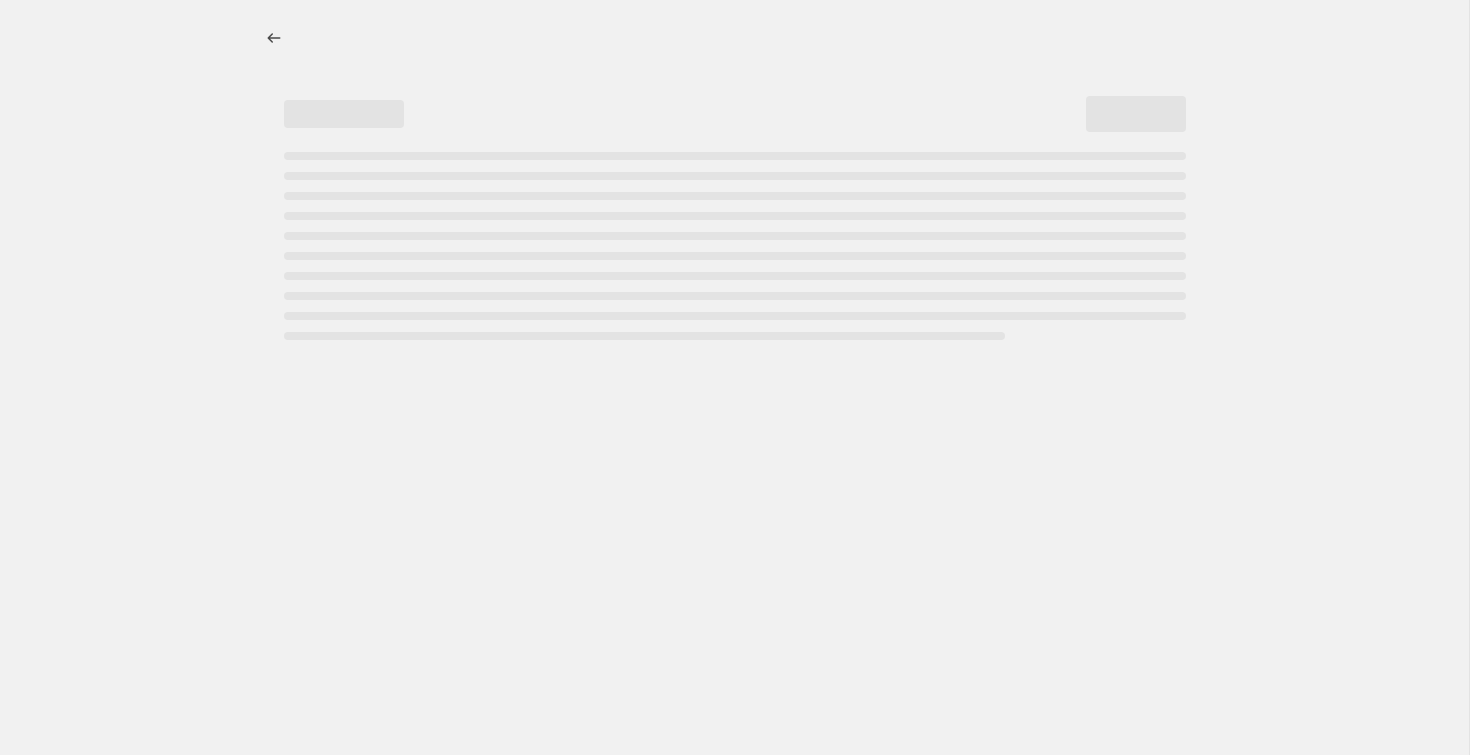 select on "no_change" 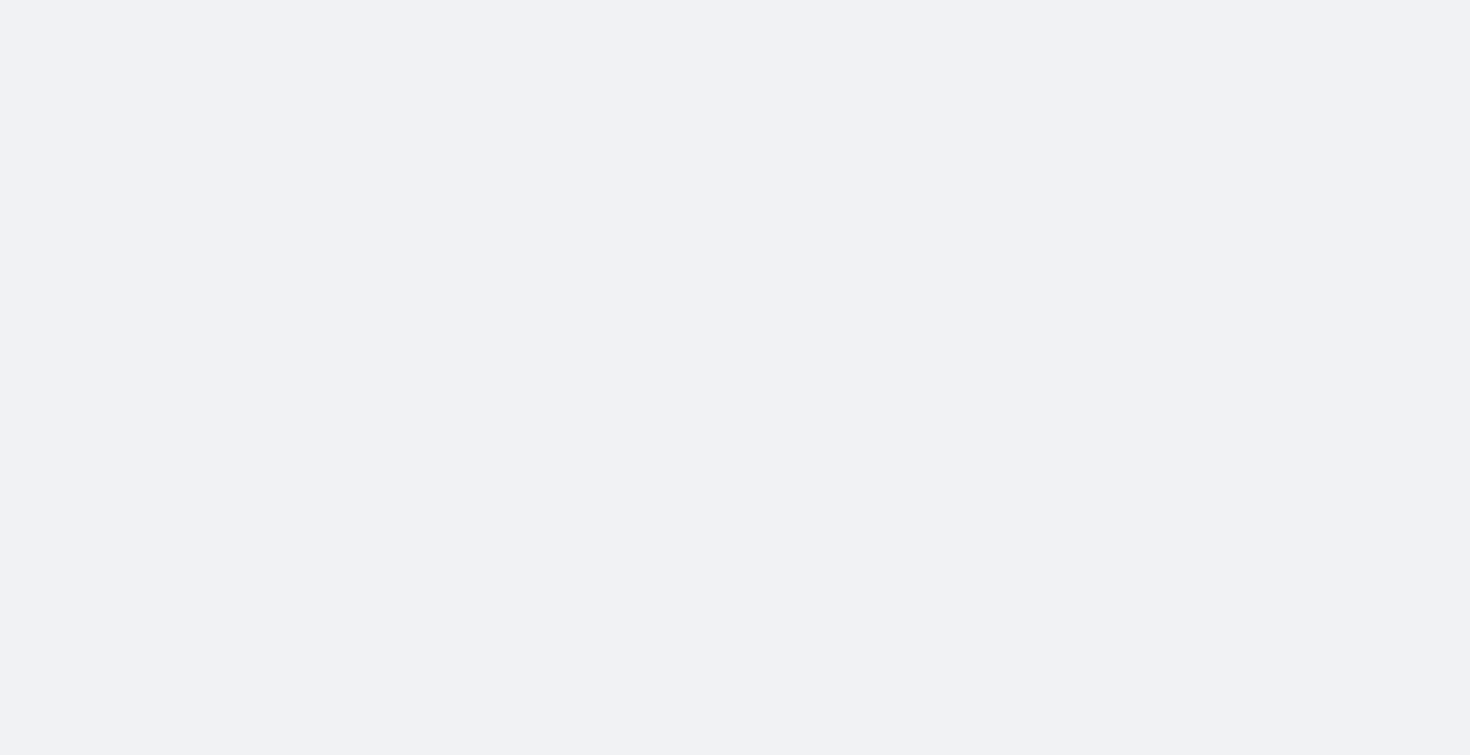scroll, scrollTop: 0, scrollLeft: 0, axis: both 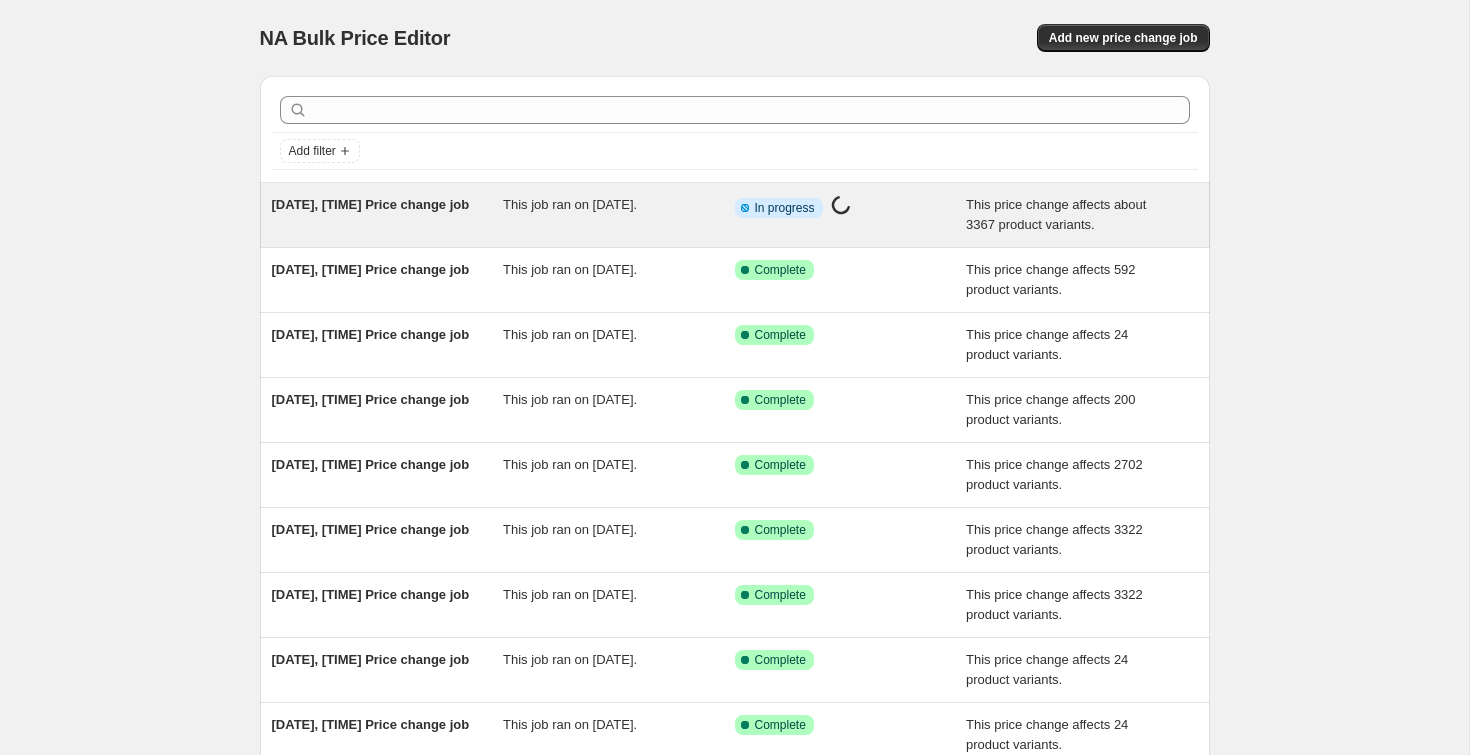 click on "3 Aug 2025, 00:04:09 Price change job This job ran on 3 August 2025. Info Partially complete In progress Price change job in progress... This price change affects about 3367 product variants." at bounding box center [735, 215] 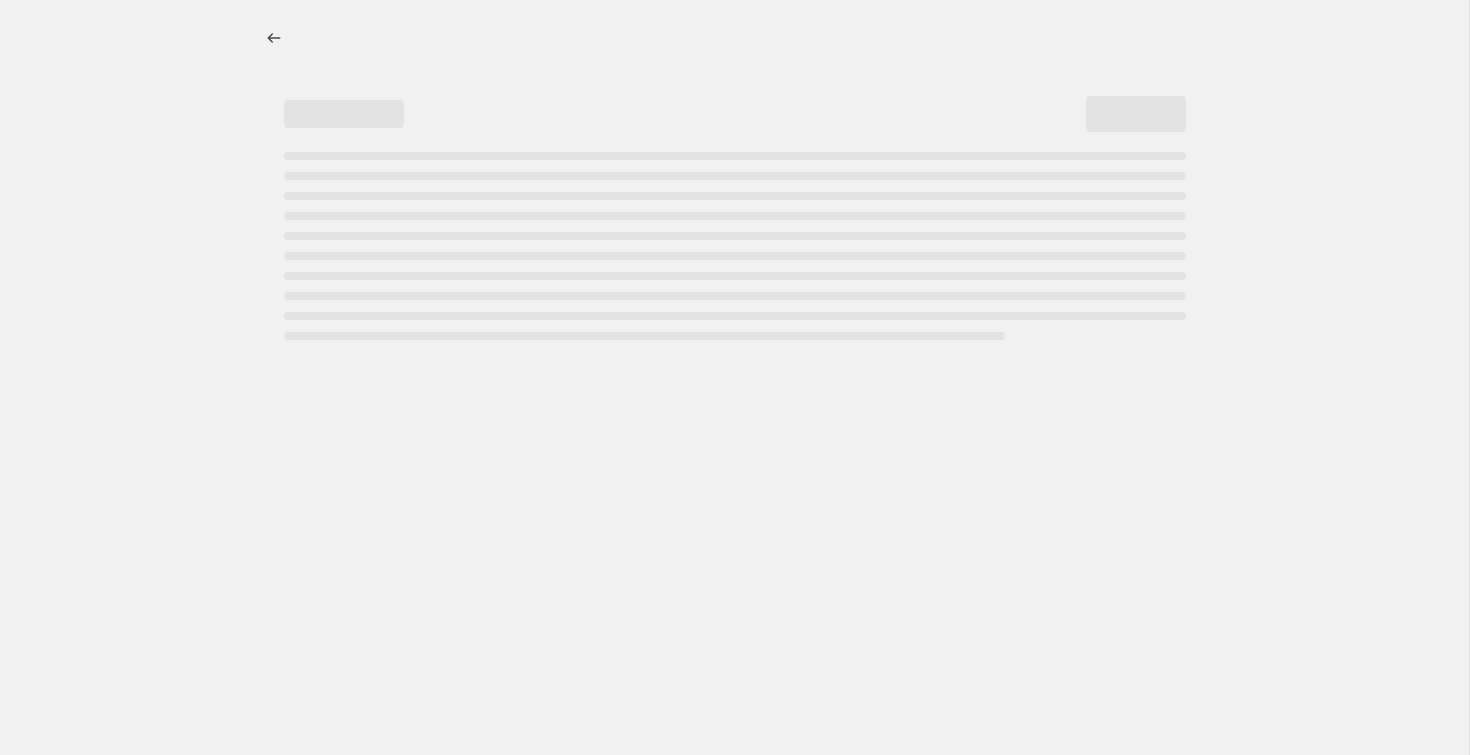 select on "no_change" 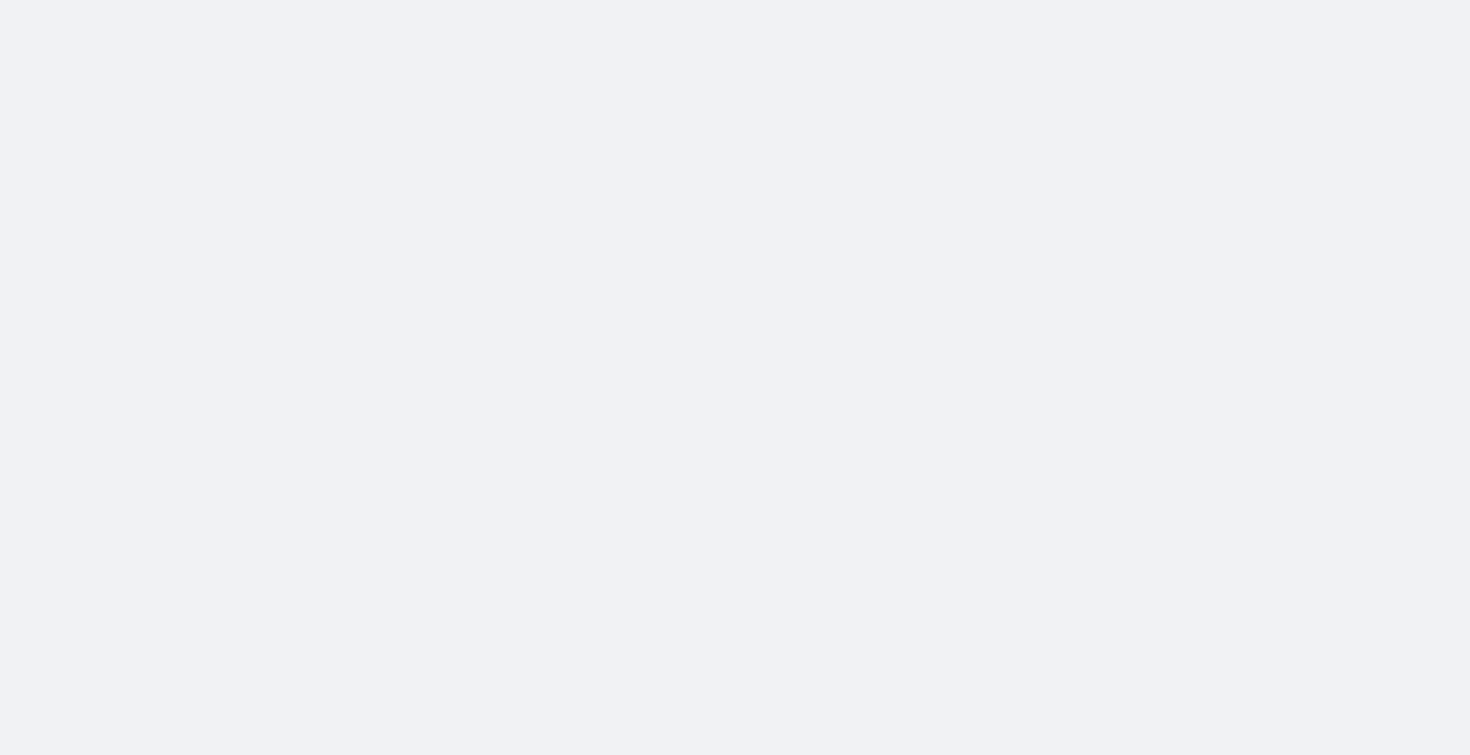 scroll, scrollTop: 0, scrollLeft: 0, axis: both 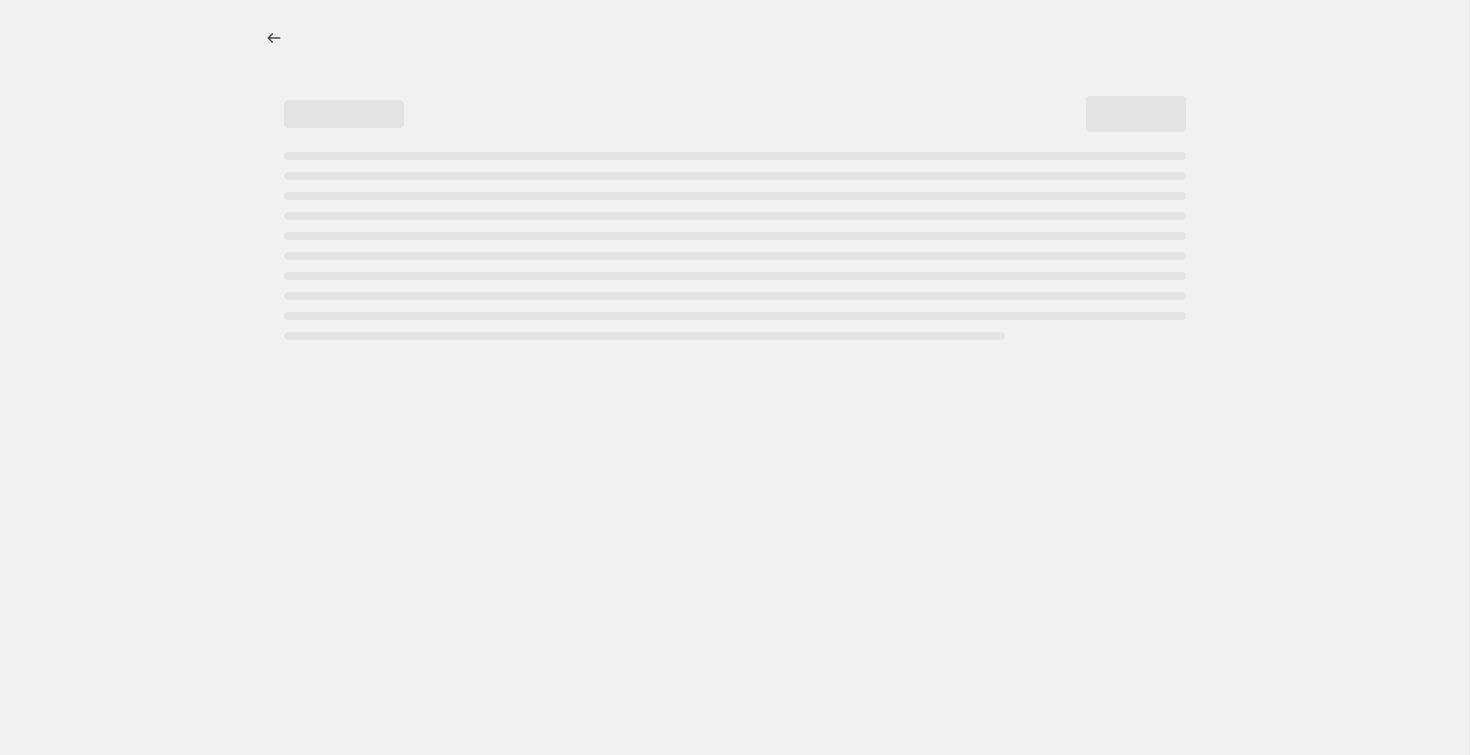 select on "no_change" 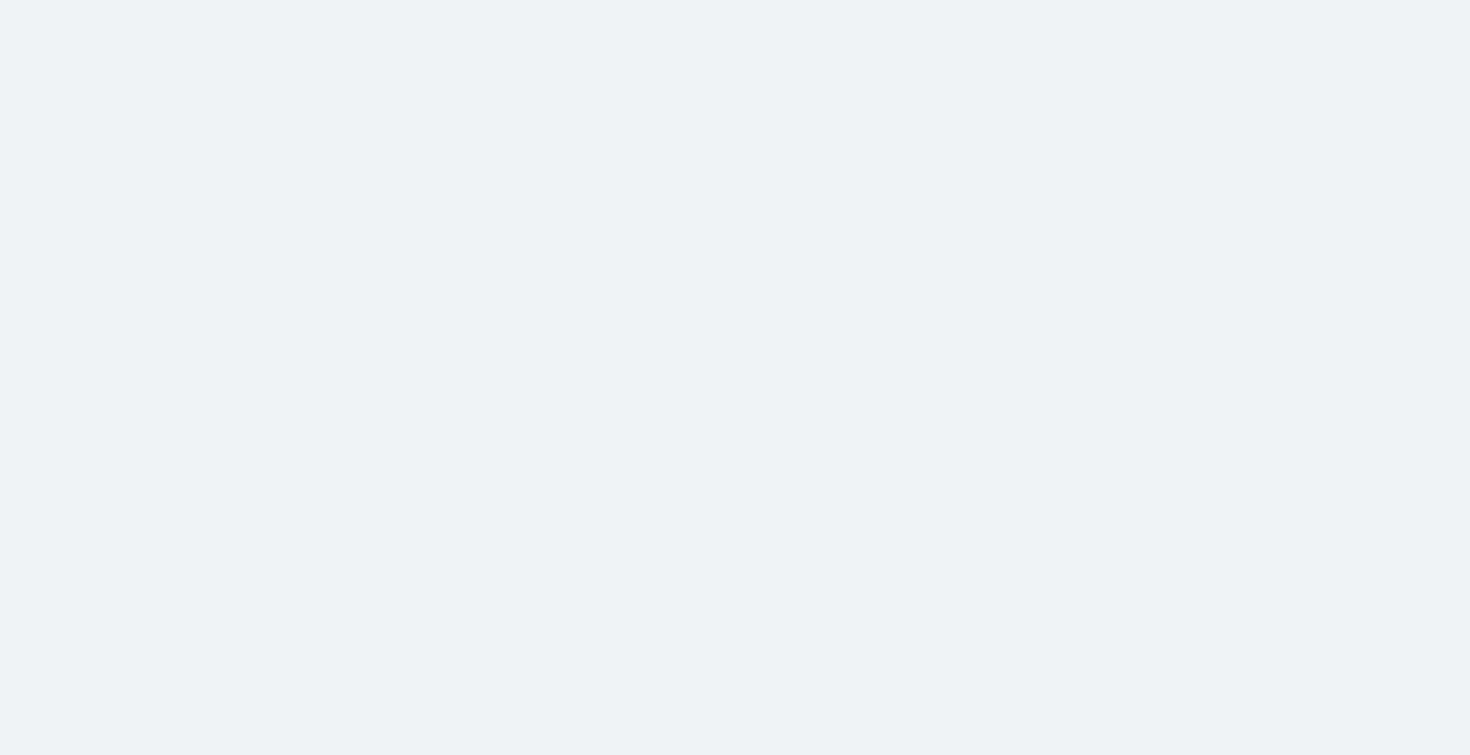 scroll, scrollTop: 0, scrollLeft: 0, axis: both 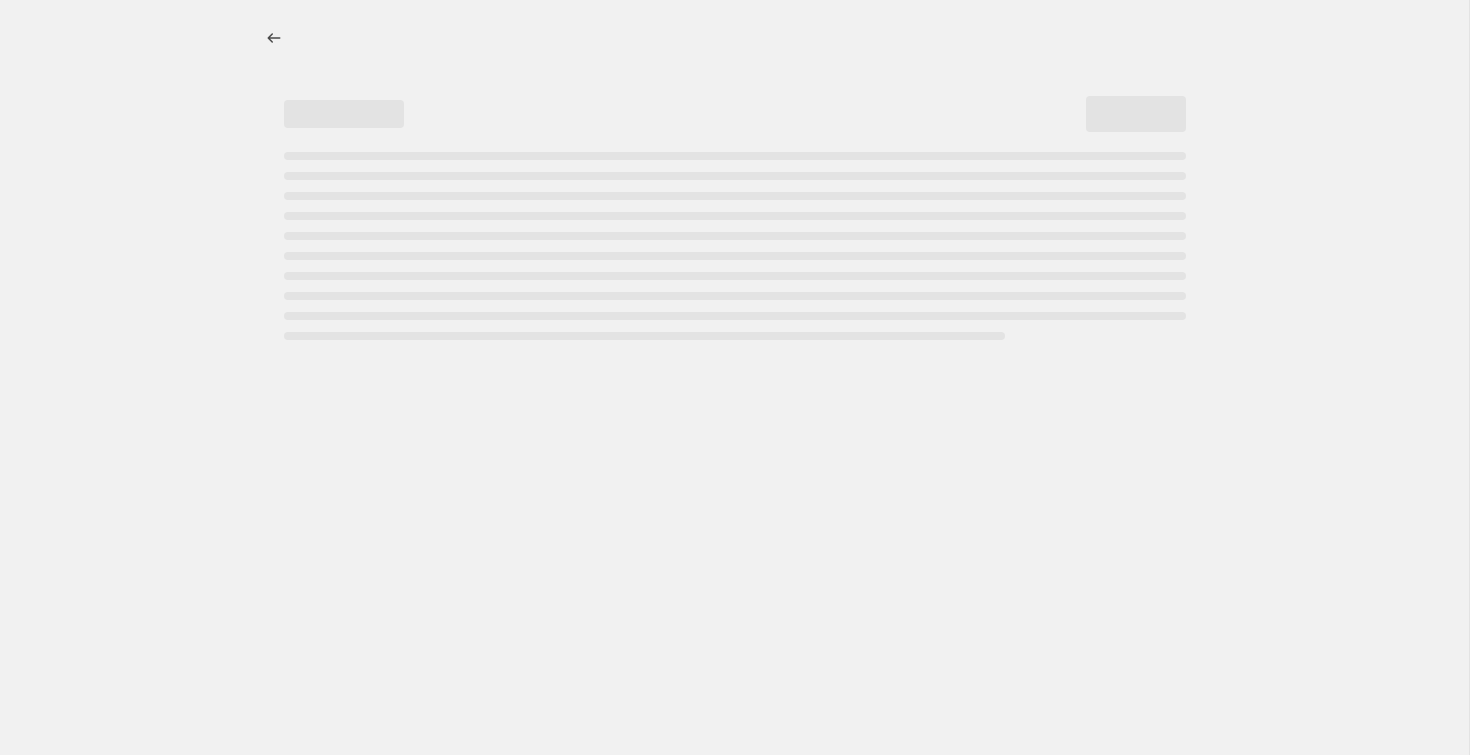 select on "no_change" 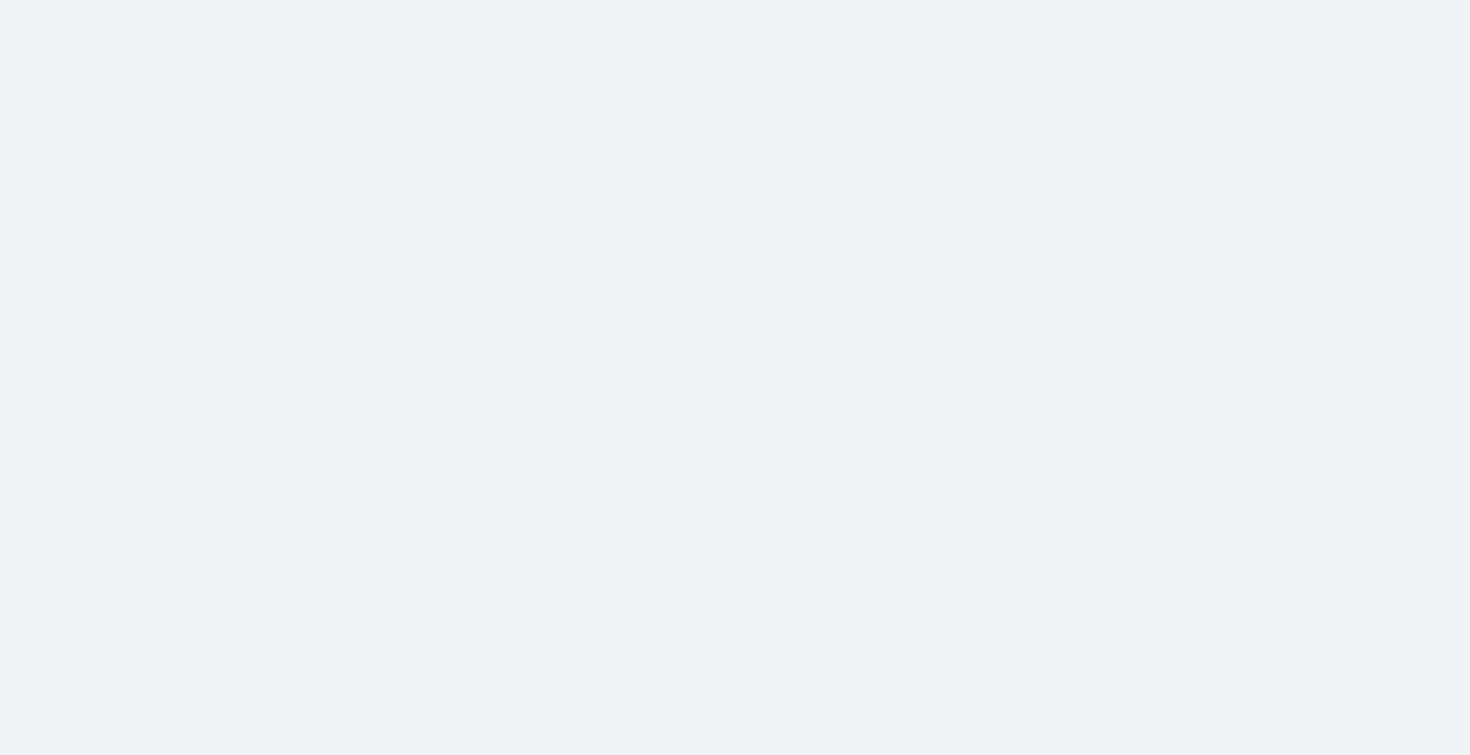 scroll, scrollTop: 0, scrollLeft: 0, axis: both 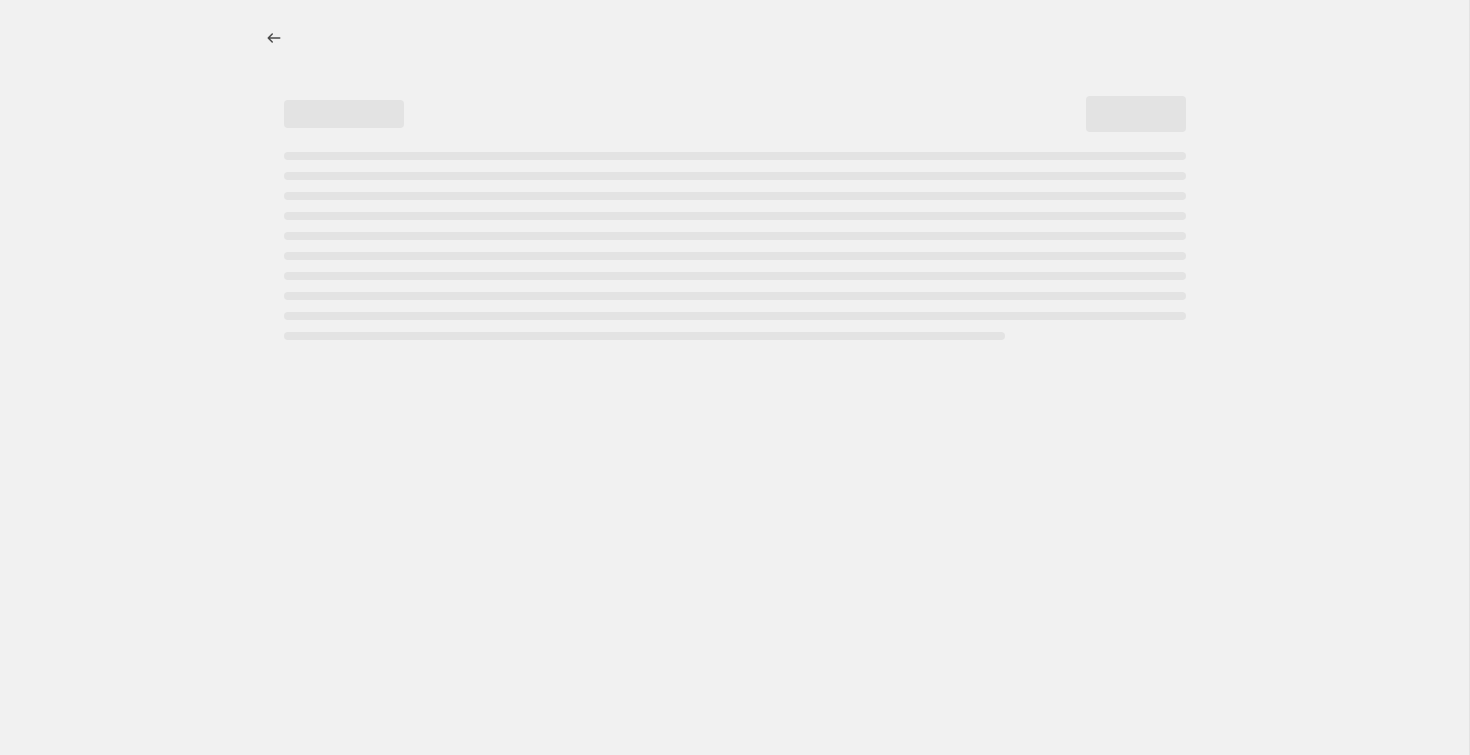 select on "no_change" 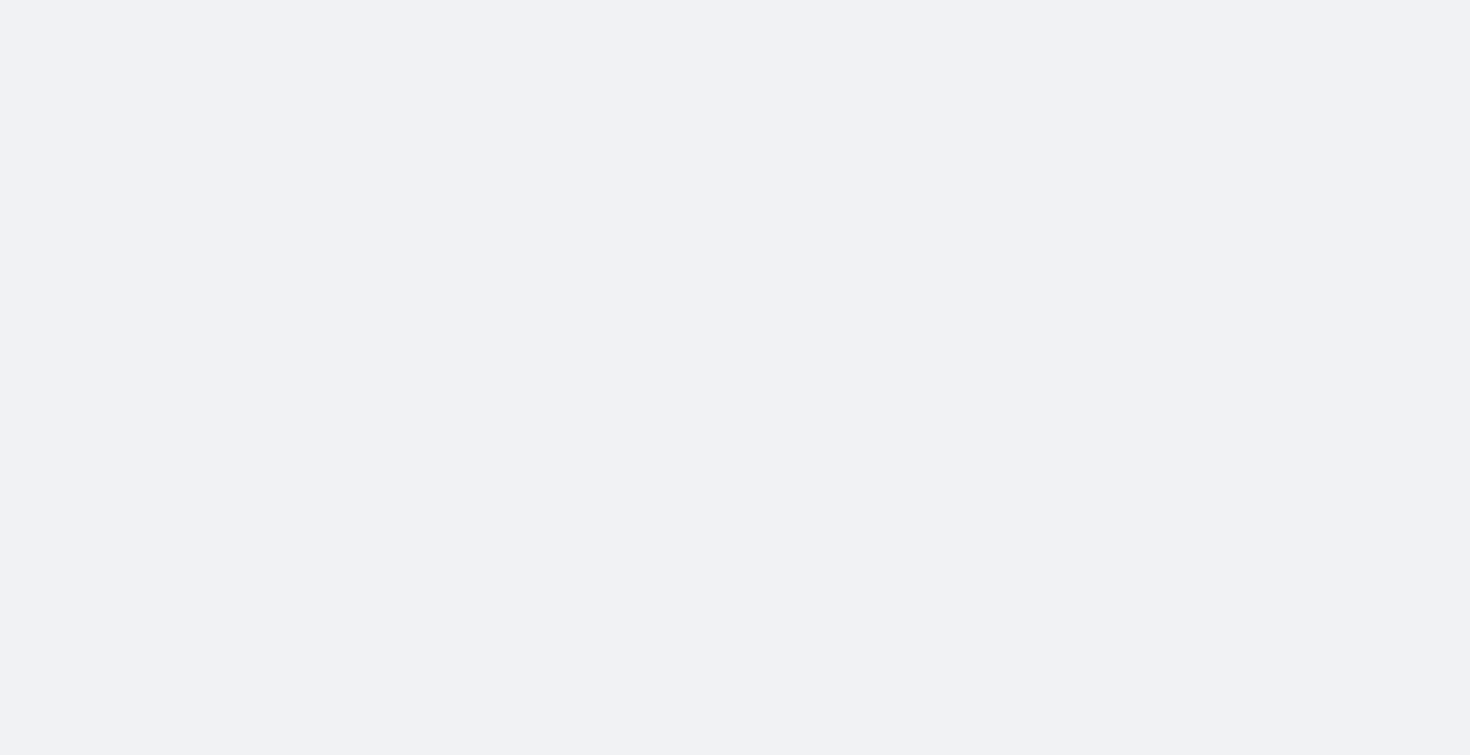 scroll, scrollTop: 0, scrollLeft: 0, axis: both 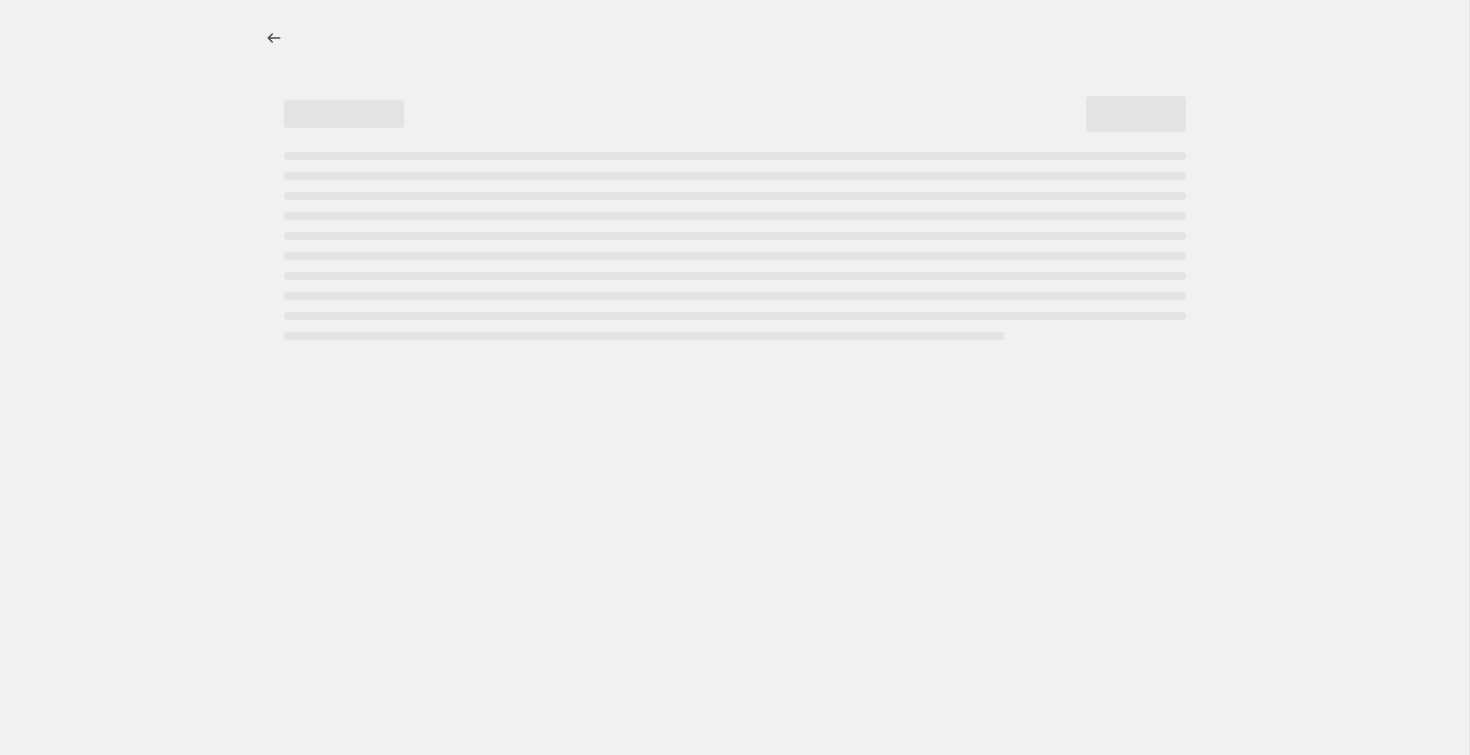 select on "no_change" 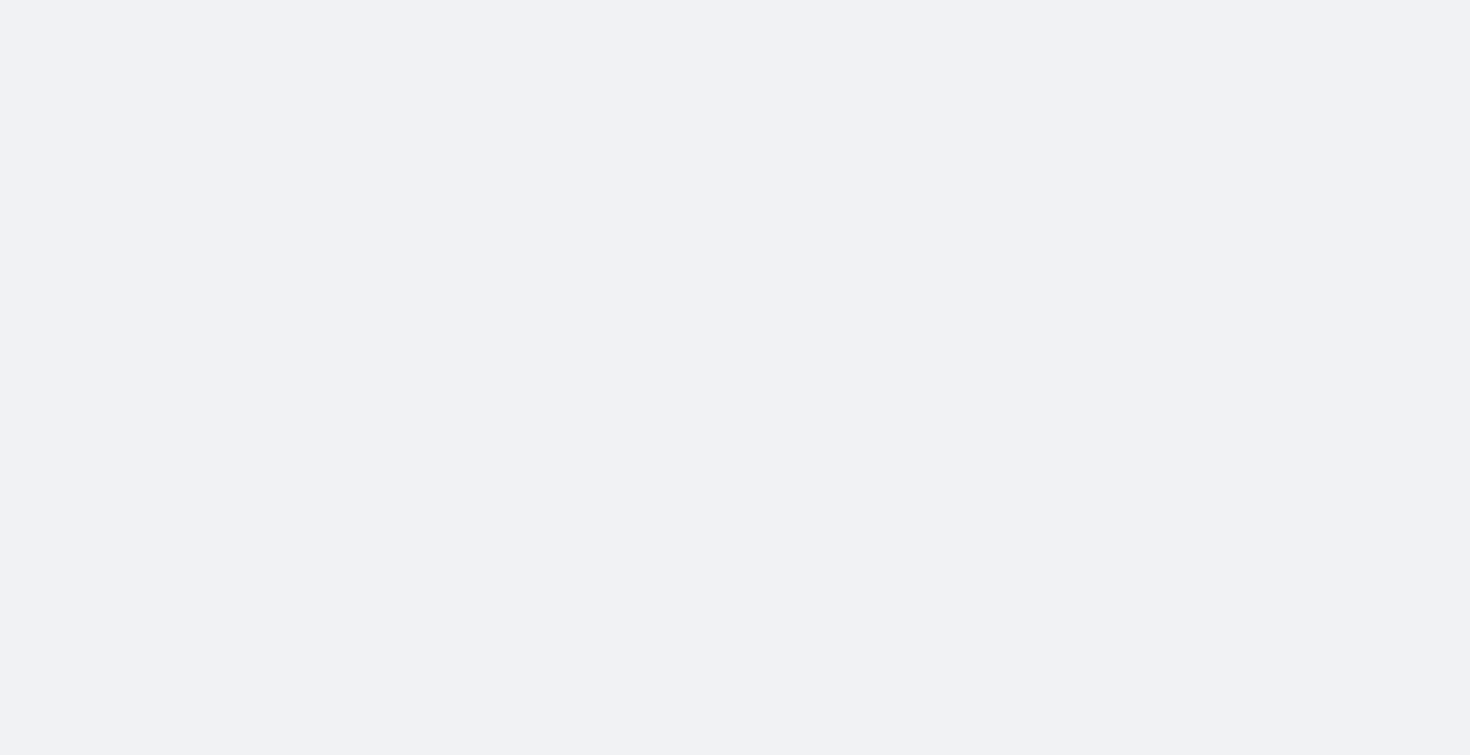 scroll, scrollTop: 0, scrollLeft: 0, axis: both 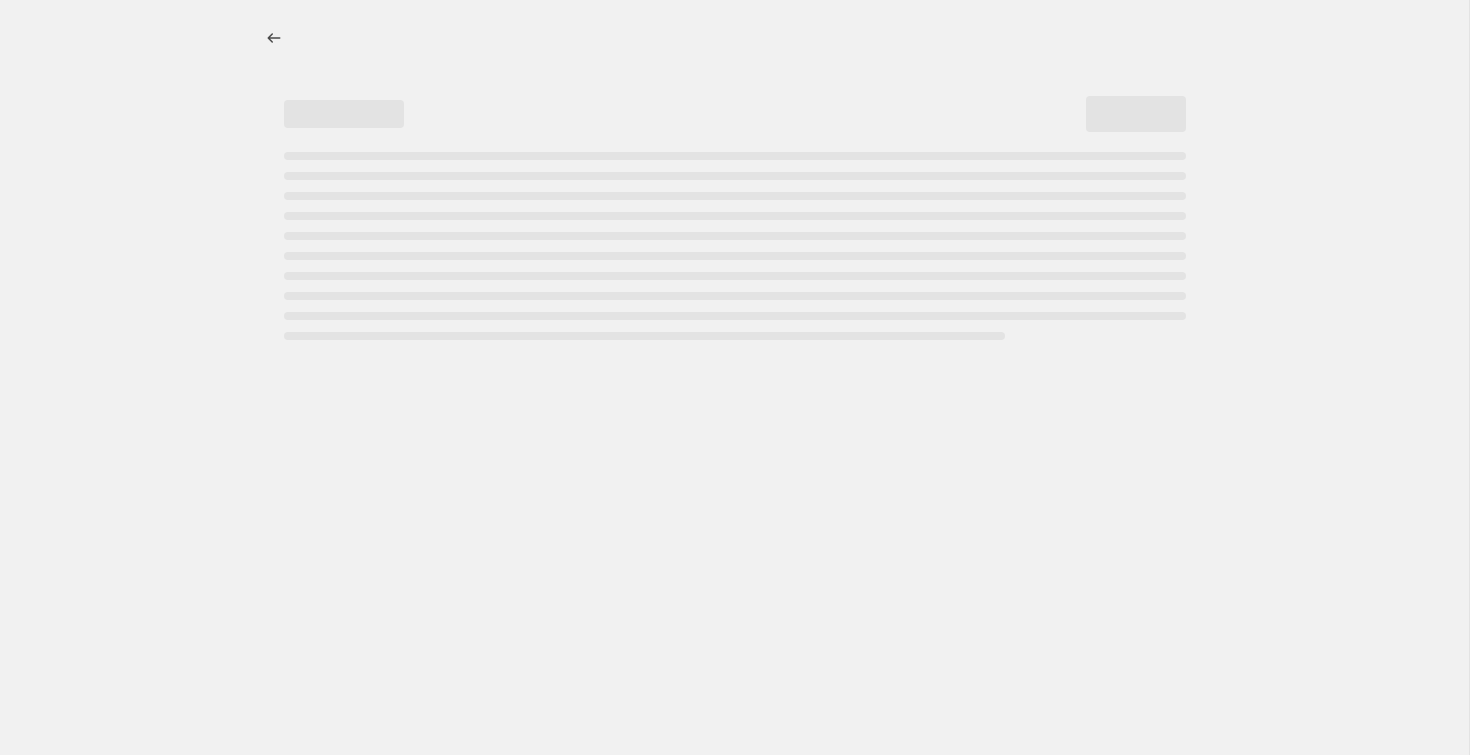 select on "no_change" 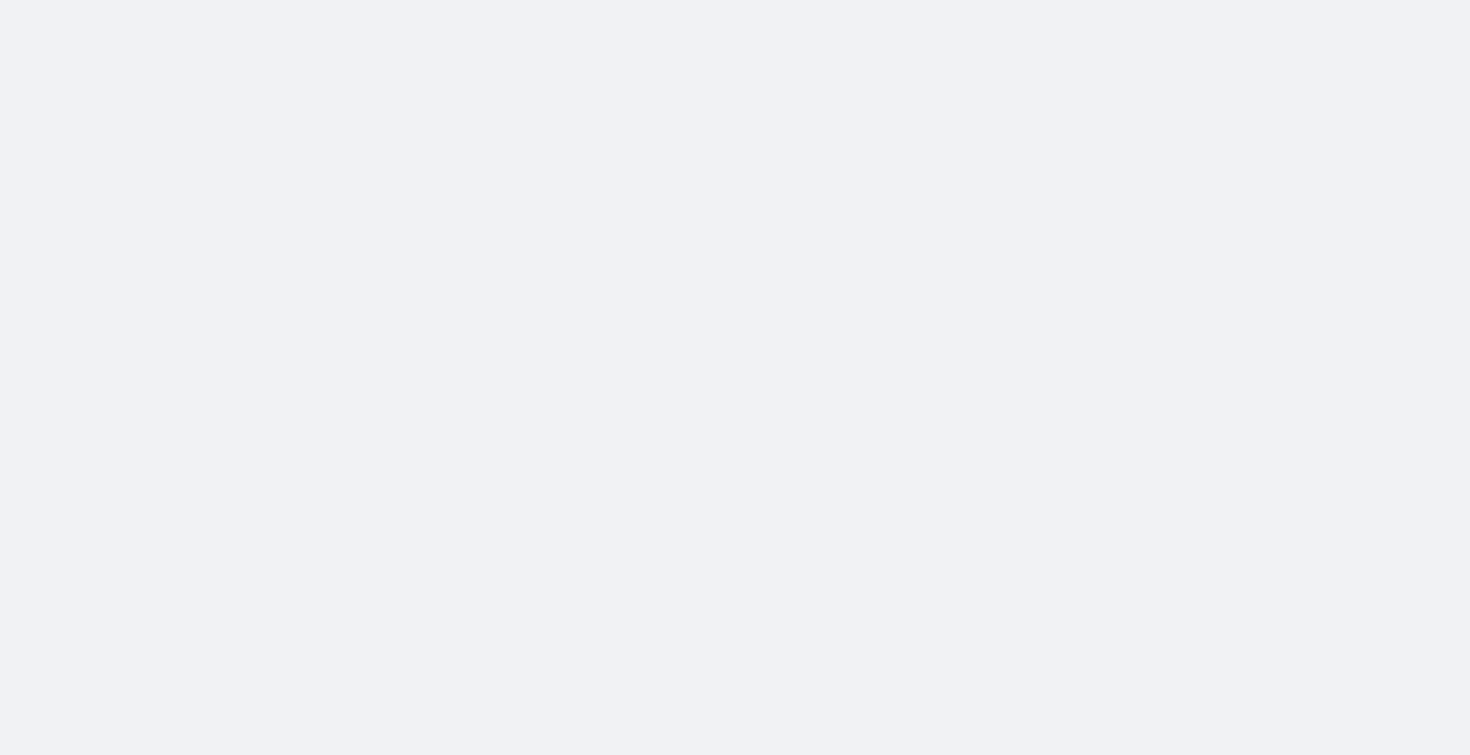 scroll, scrollTop: 0, scrollLeft: 0, axis: both 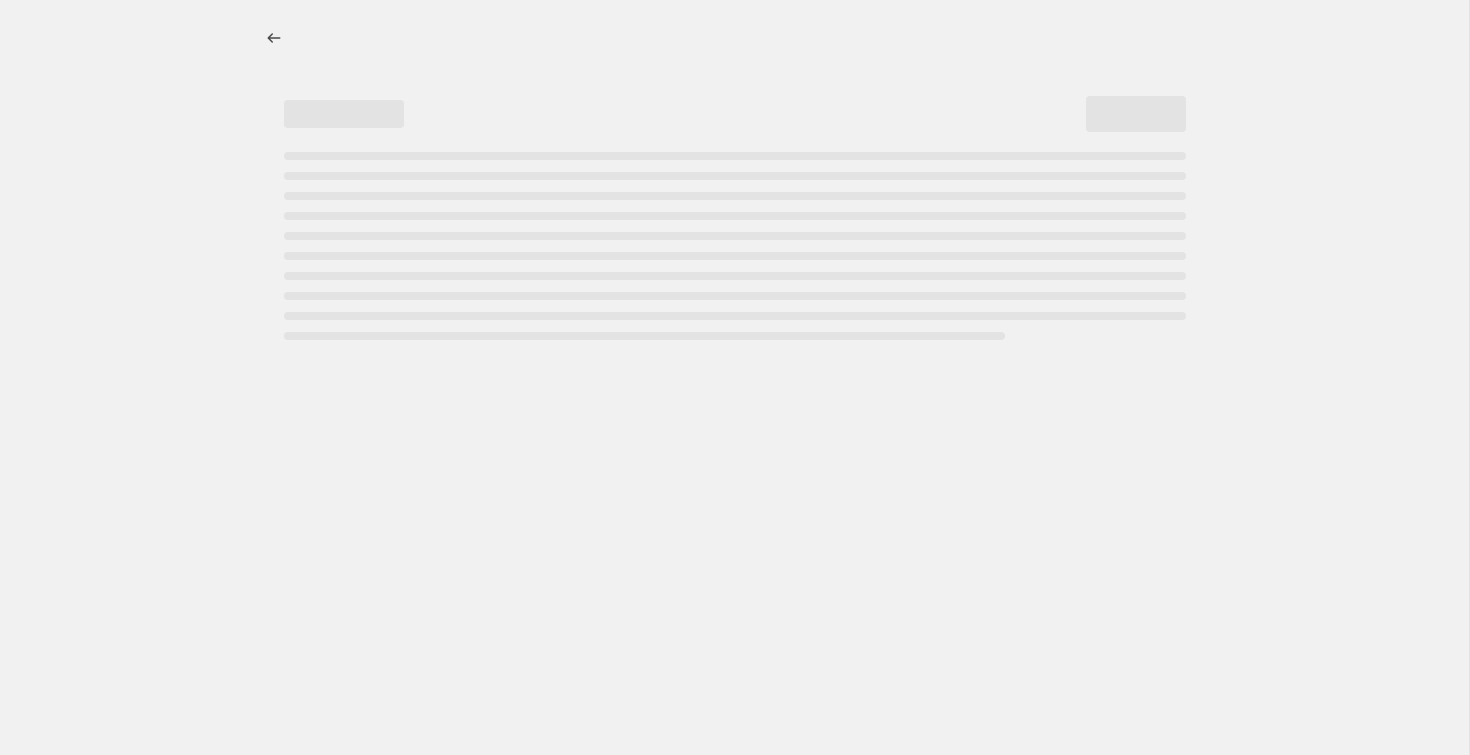 select on "no_change" 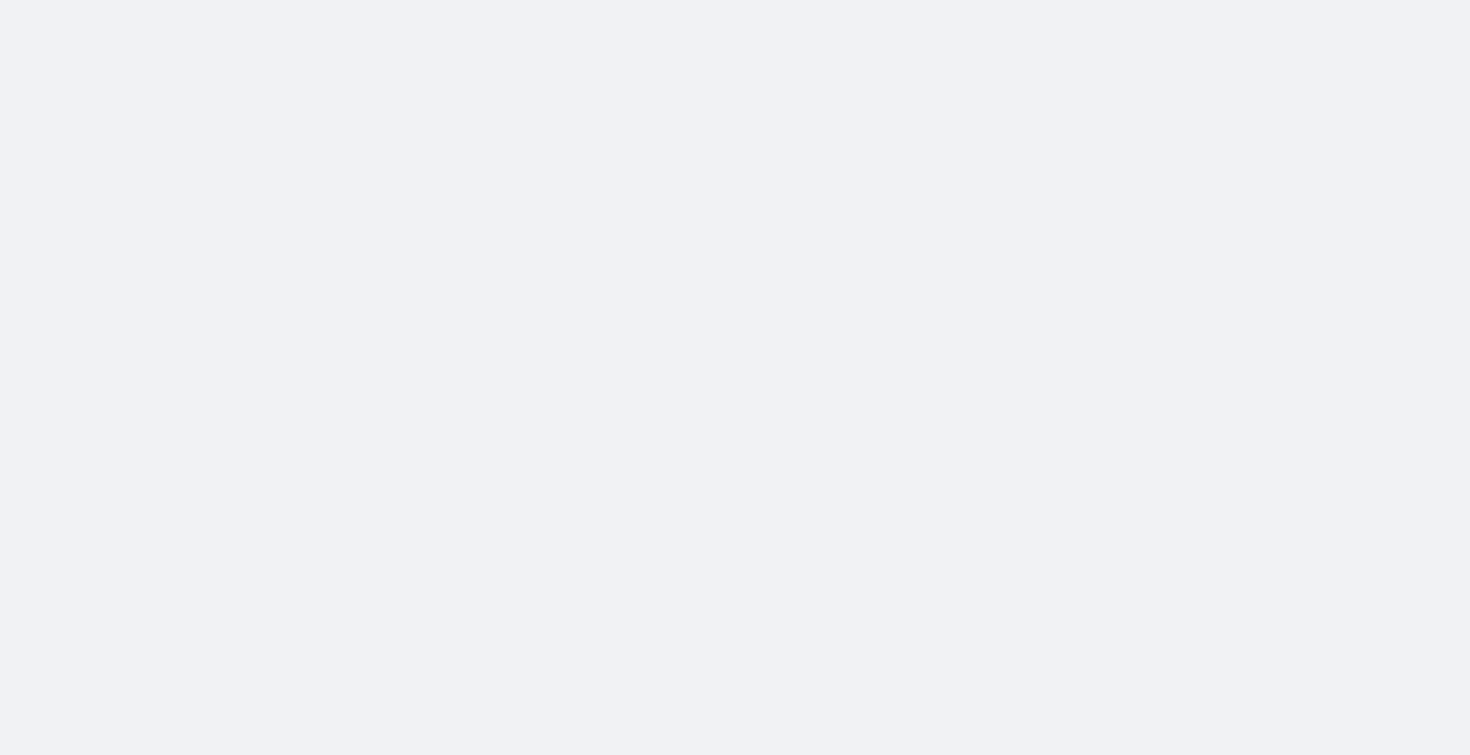 scroll, scrollTop: 0, scrollLeft: 0, axis: both 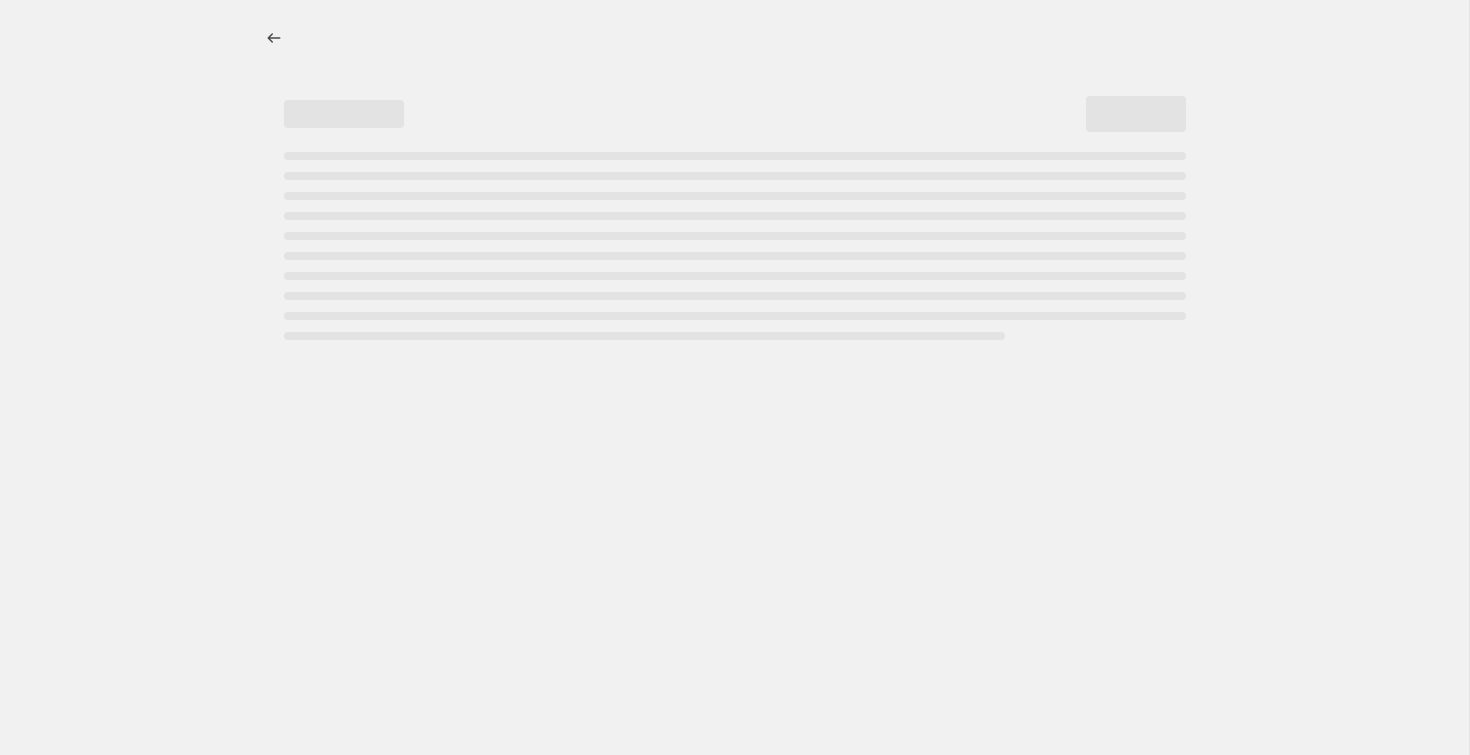 select on "no_change" 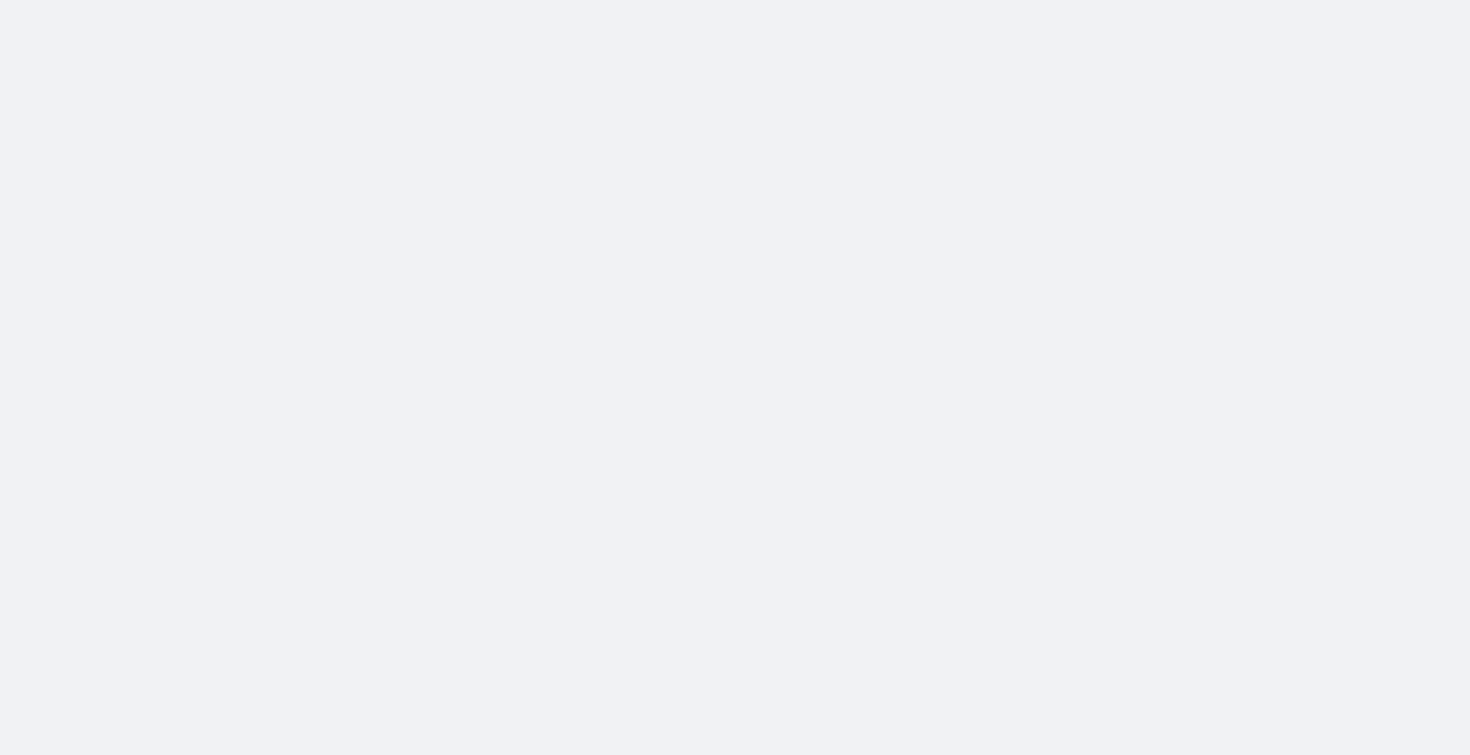 scroll, scrollTop: 0, scrollLeft: 0, axis: both 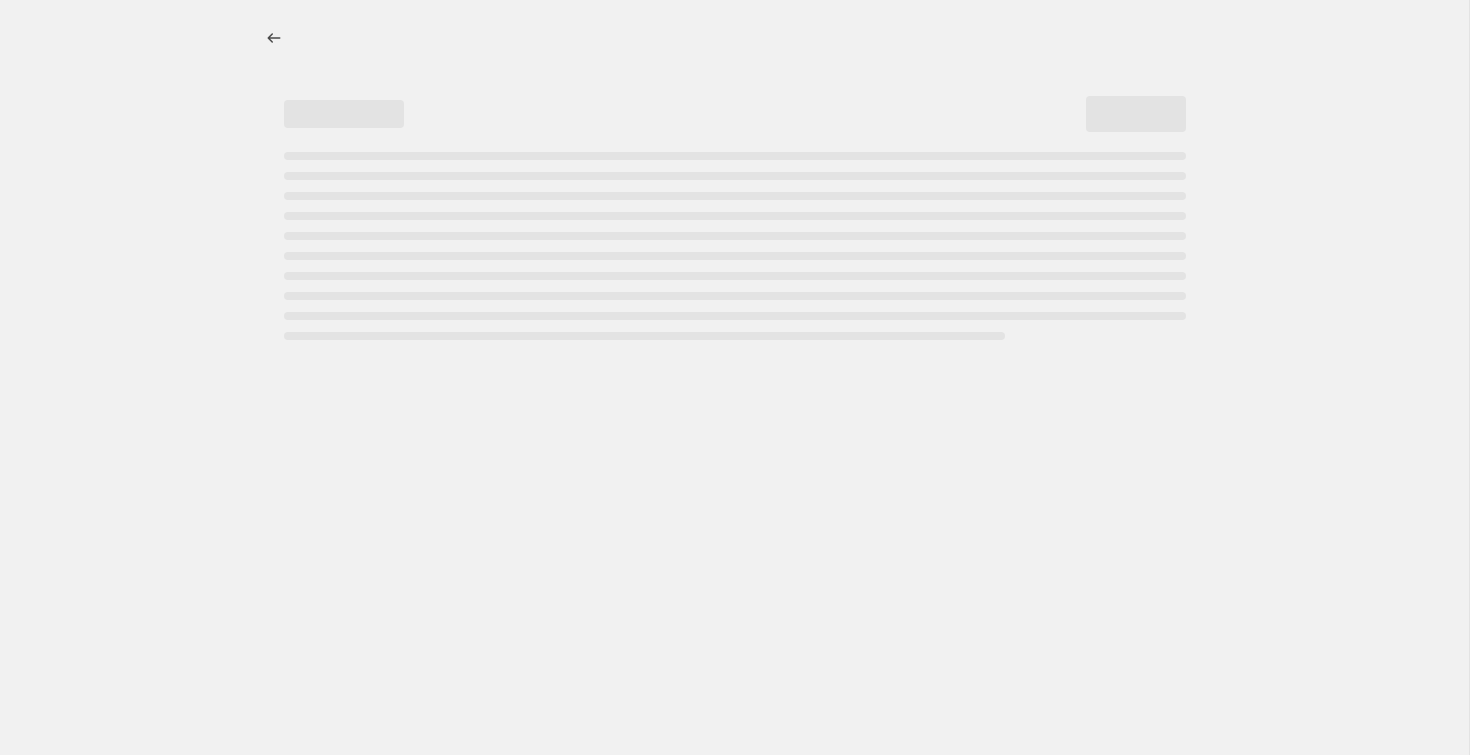 select on "no_change" 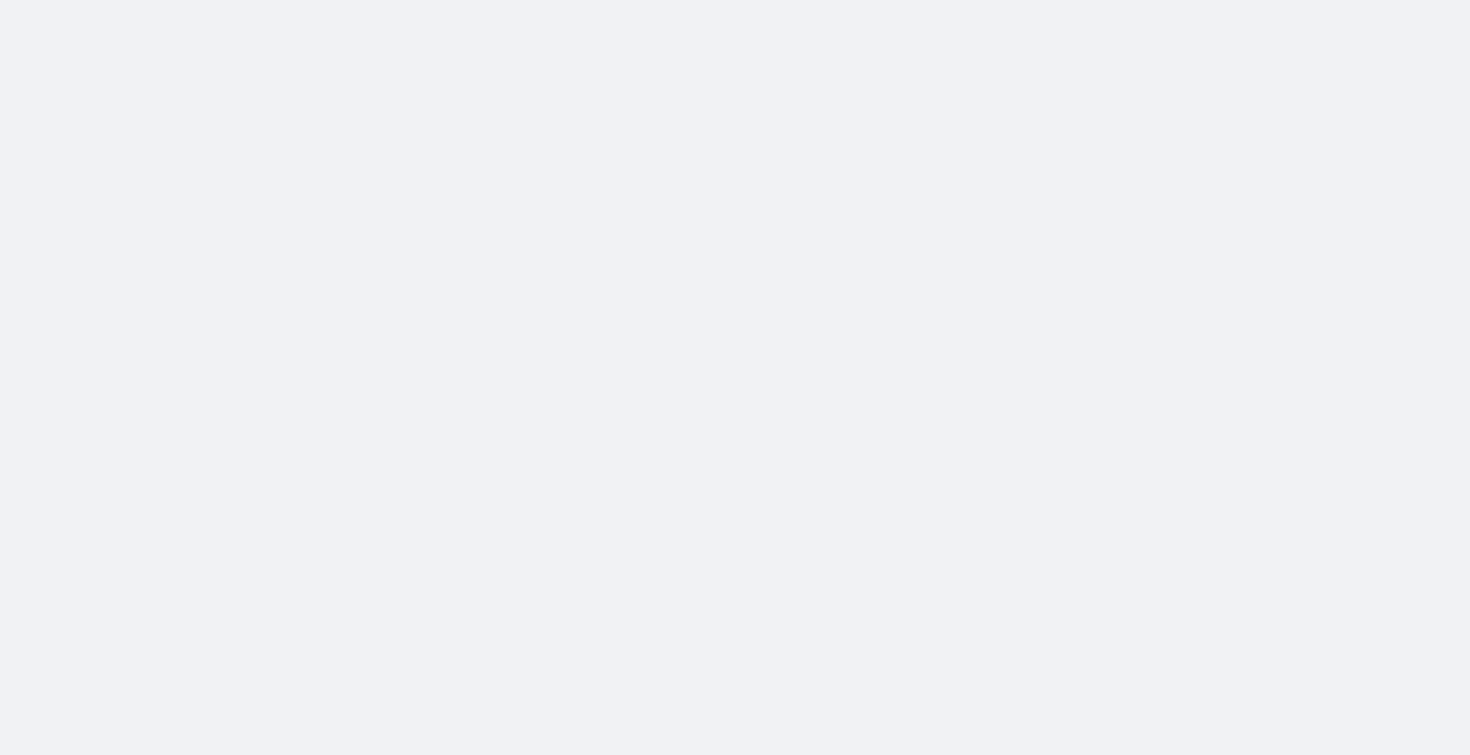 scroll, scrollTop: 0, scrollLeft: 0, axis: both 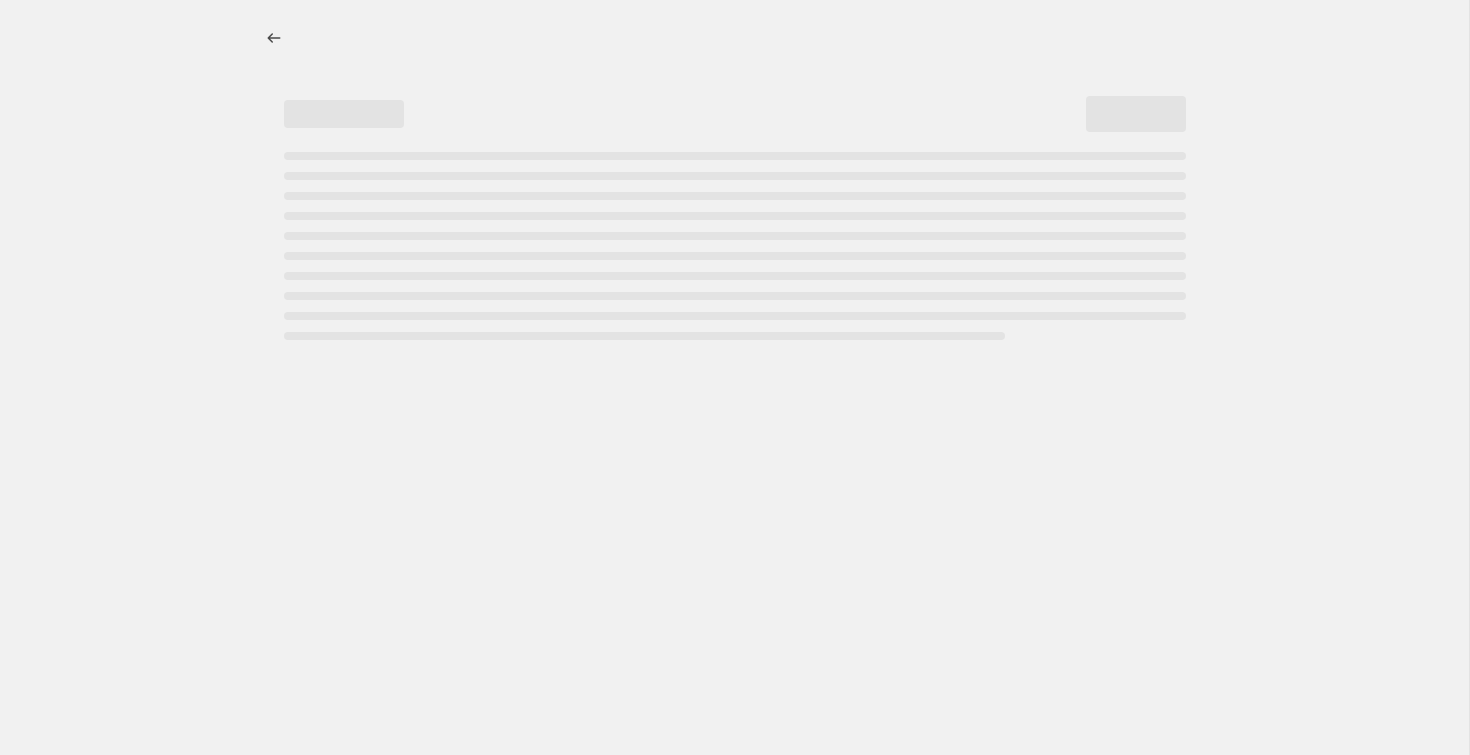 select on "no_change" 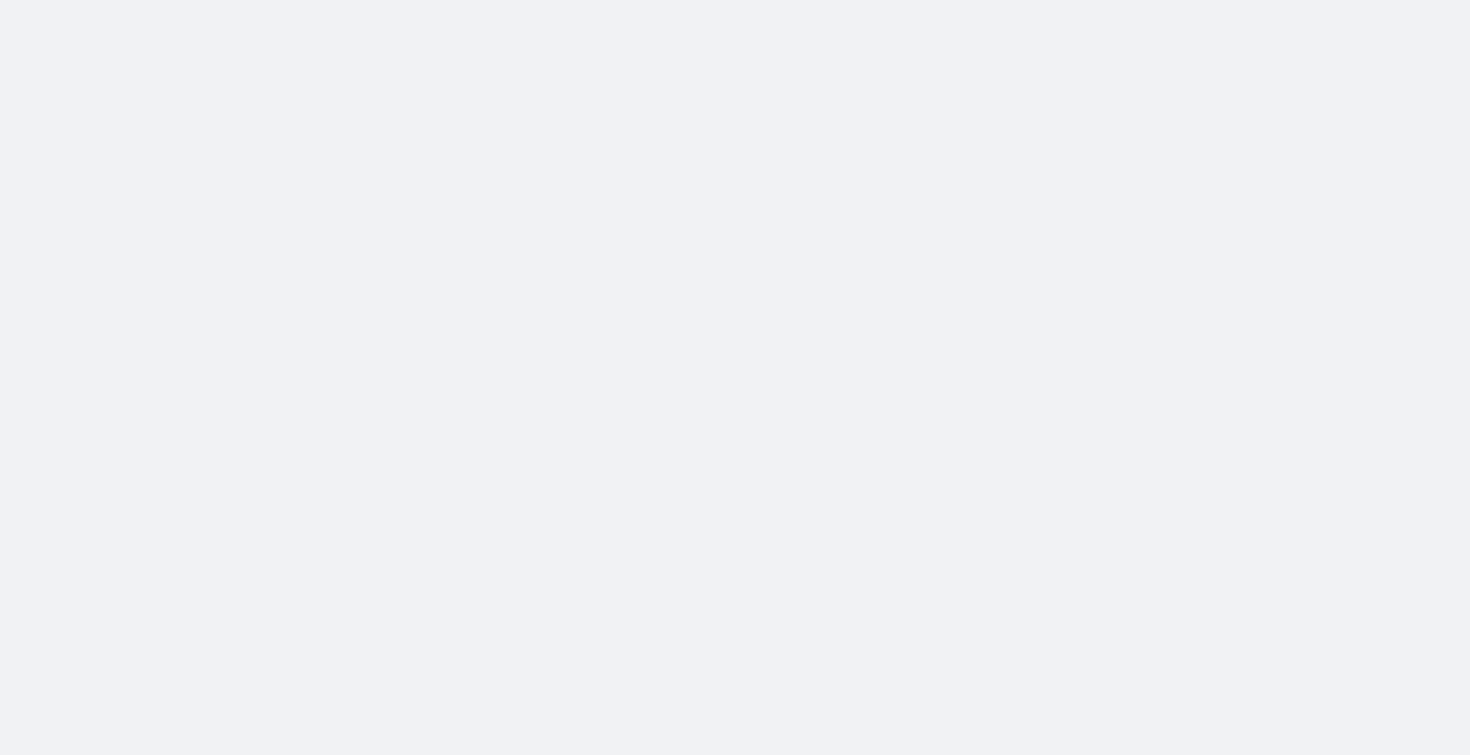 scroll, scrollTop: 0, scrollLeft: 0, axis: both 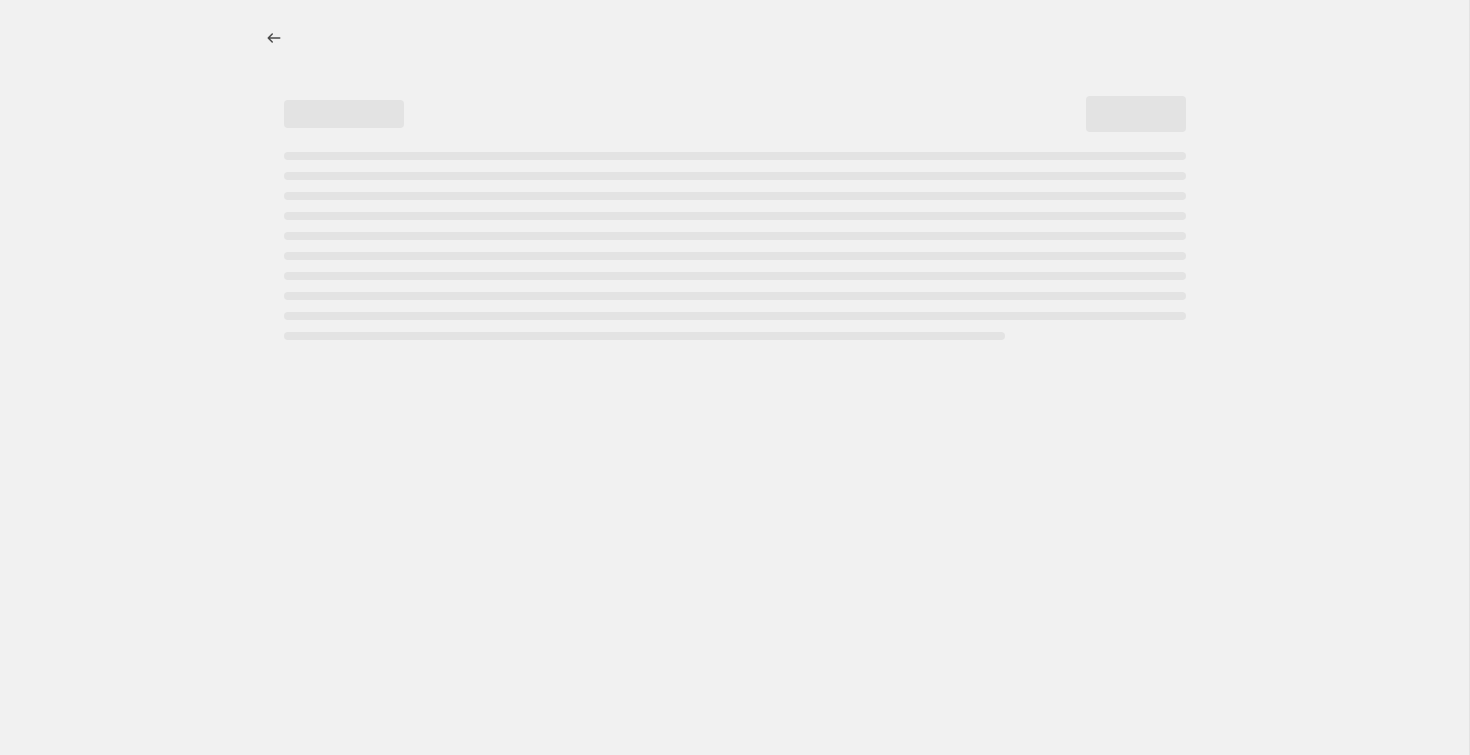 select on "no_change" 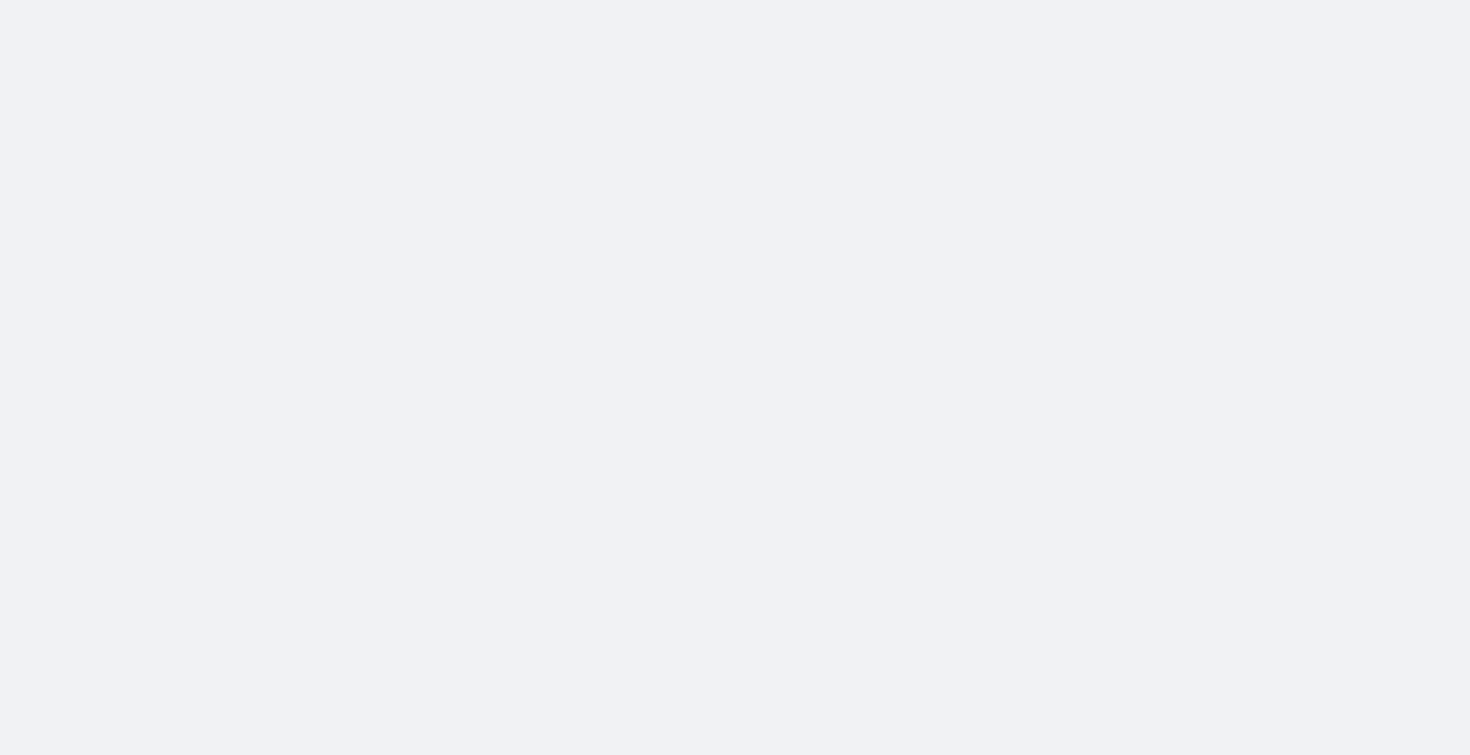 scroll, scrollTop: 0, scrollLeft: 0, axis: both 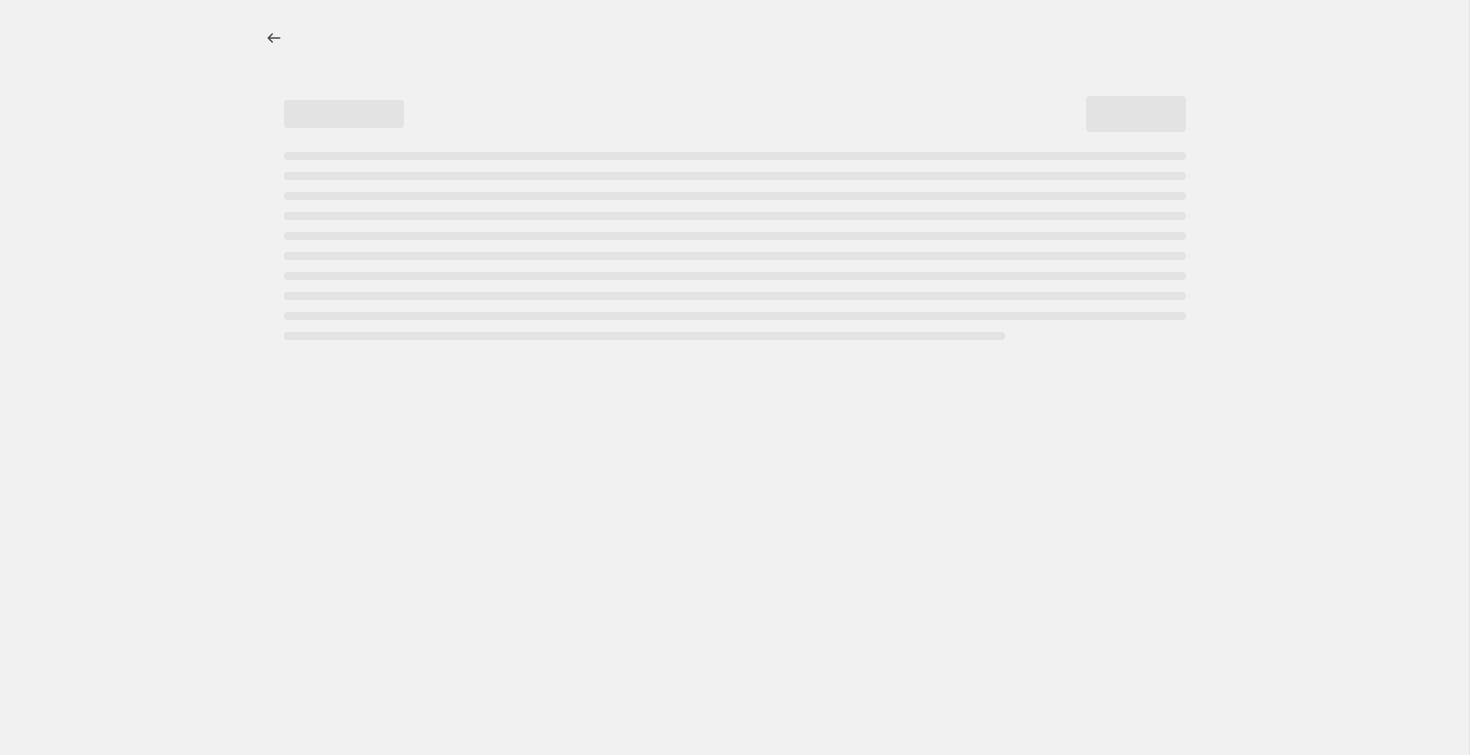 select on "no_change" 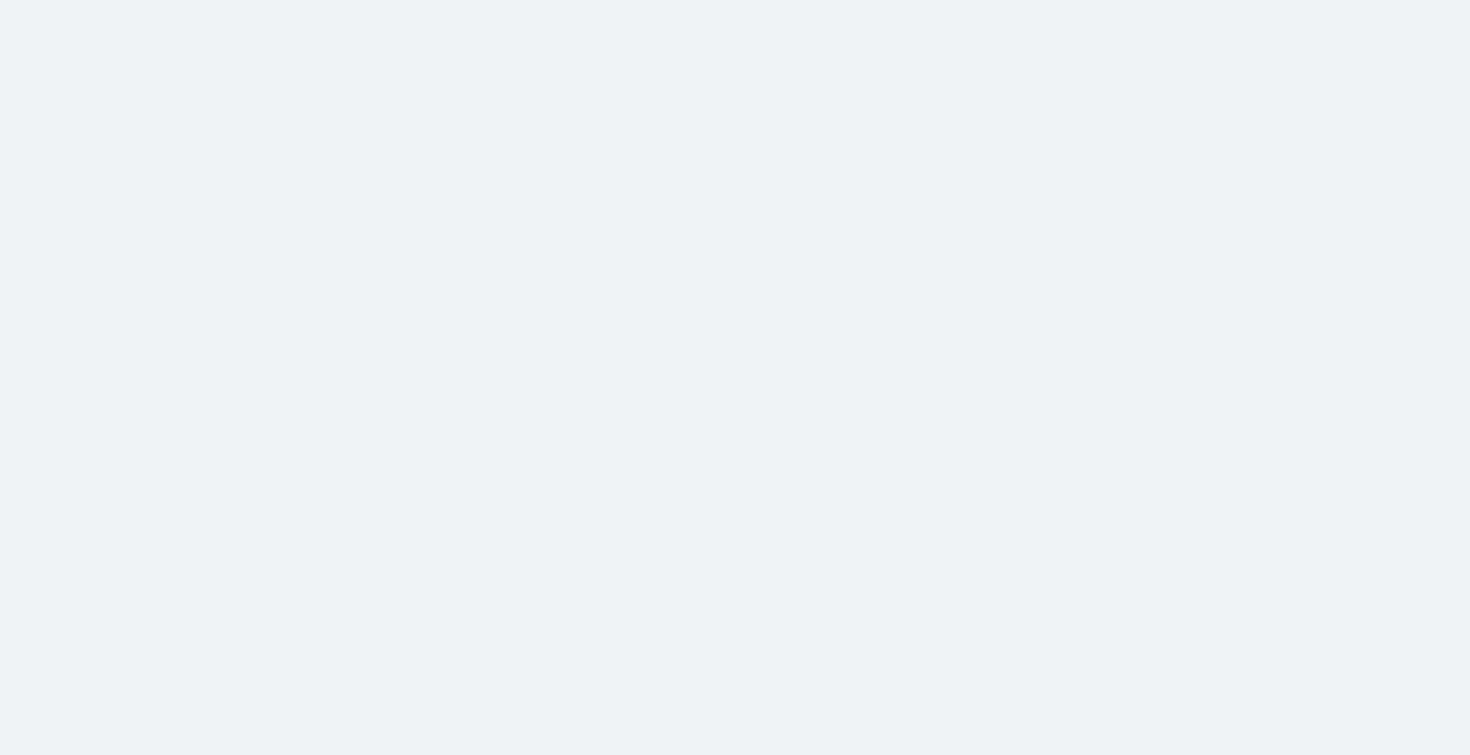 scroll, scrollTop: 0, scrollLeft: 0, axis: both 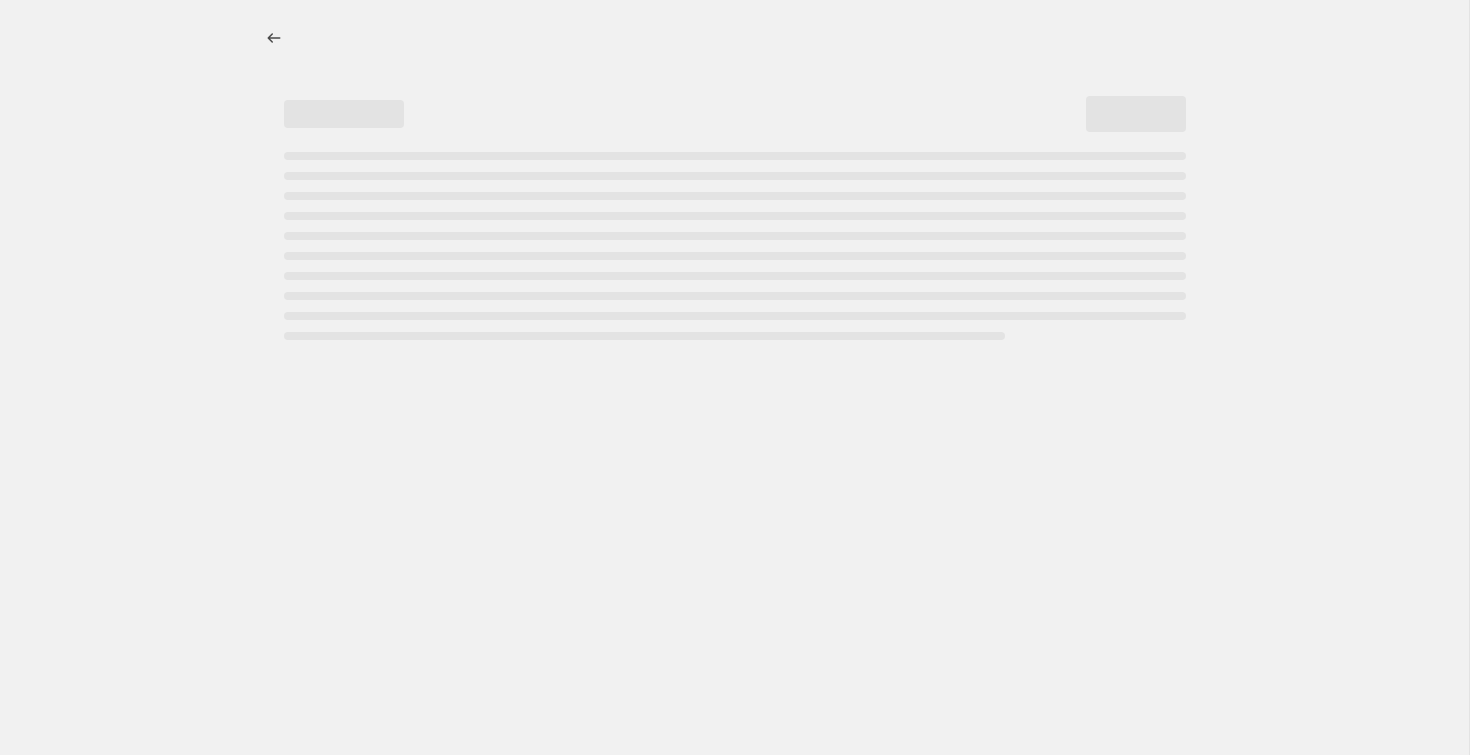 select on "no_change" 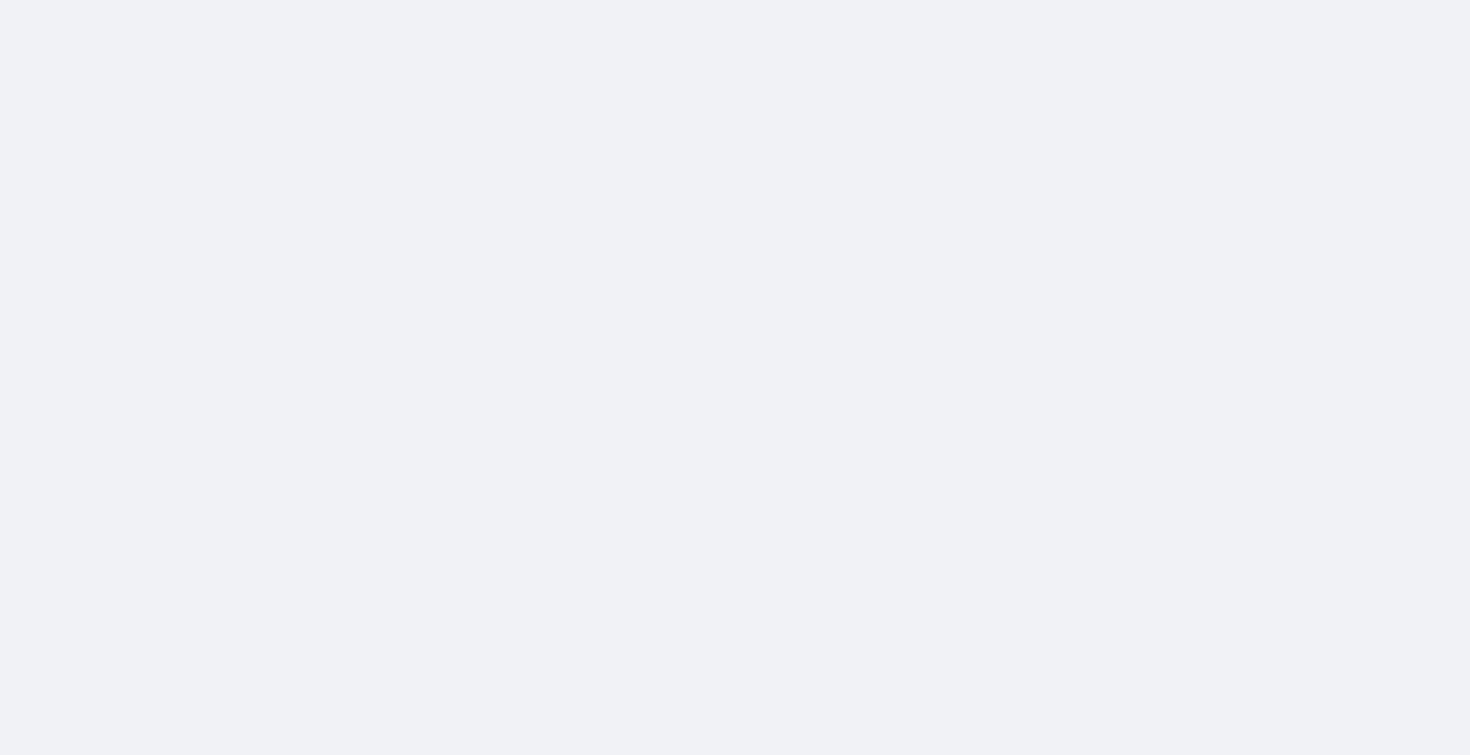 scroll, scrollTop: 0, scrollLeft: 0, axis: both 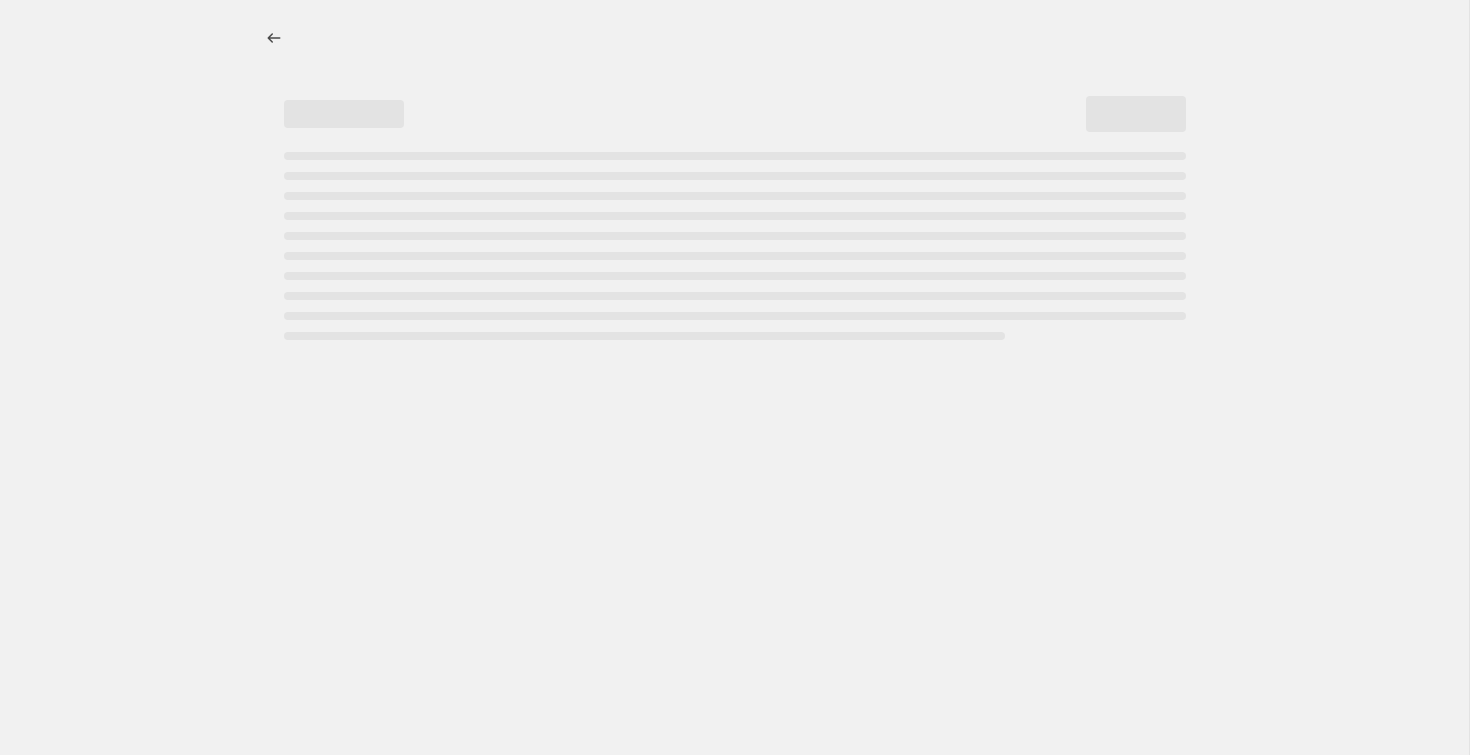 select on "no_change" 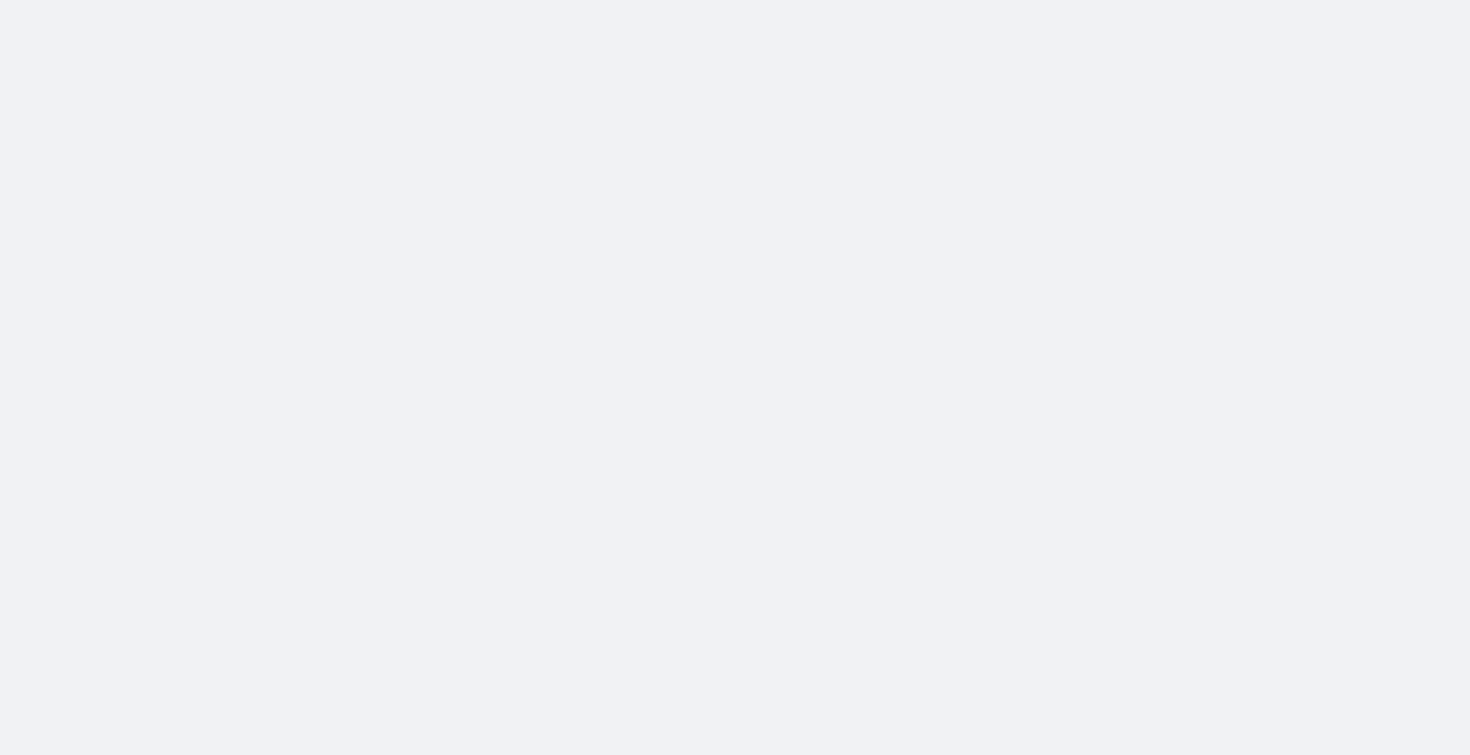 scroll, scrollTop: 0, scrollLeft: 0, axis: both 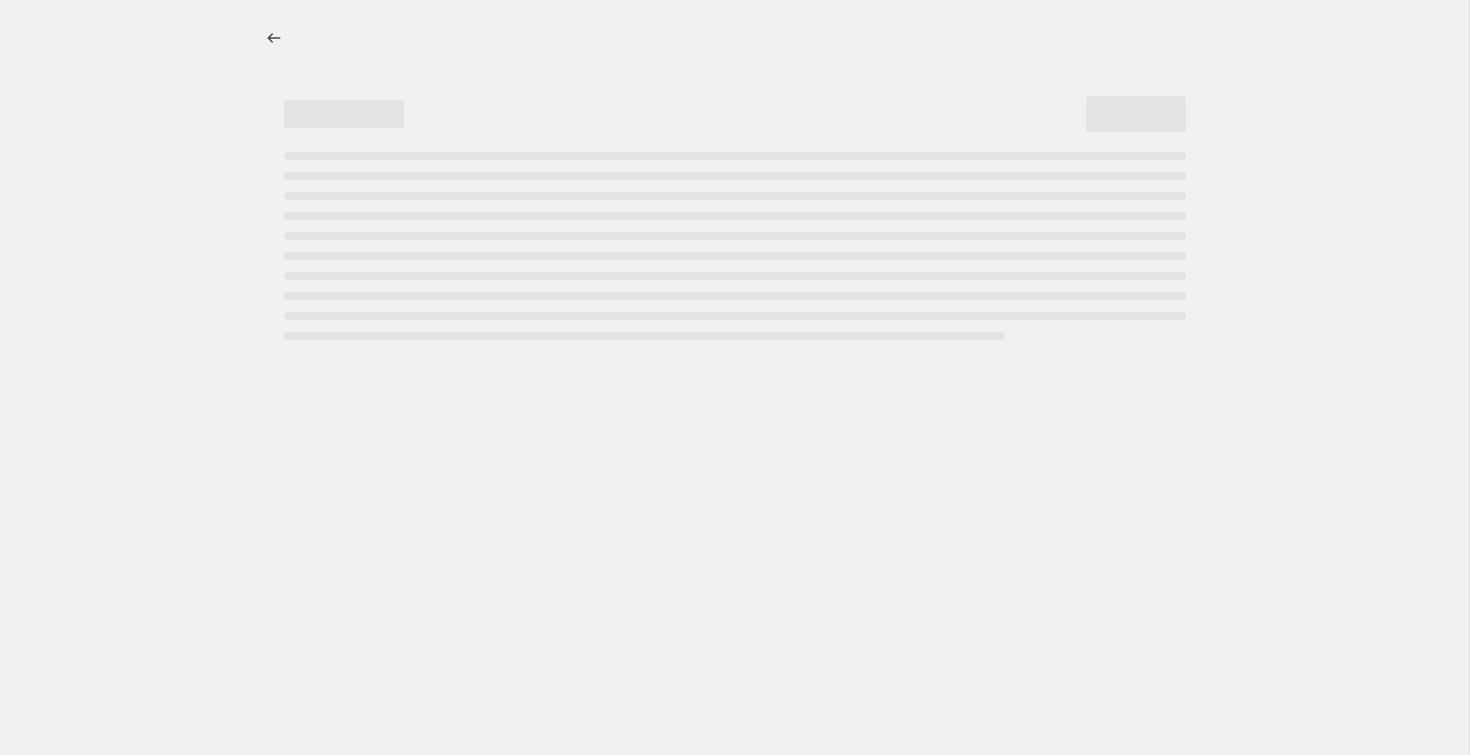select on "no_change" 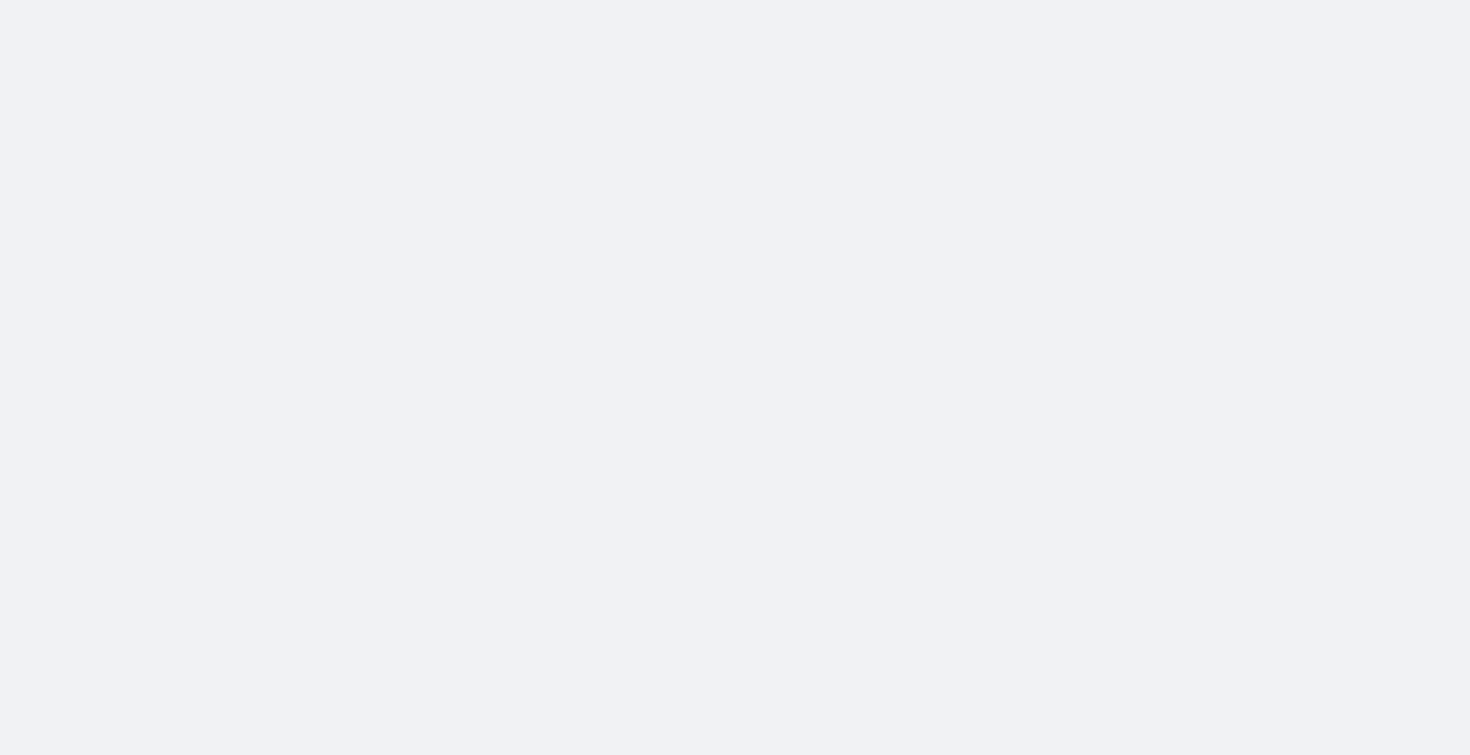 scroll, scrollTop: 0, scrollLeft: 0, axis: both 